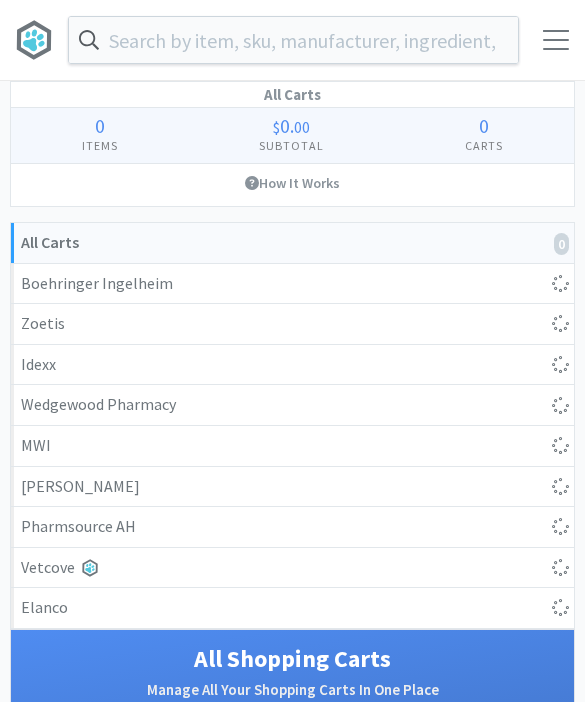 select on "2" 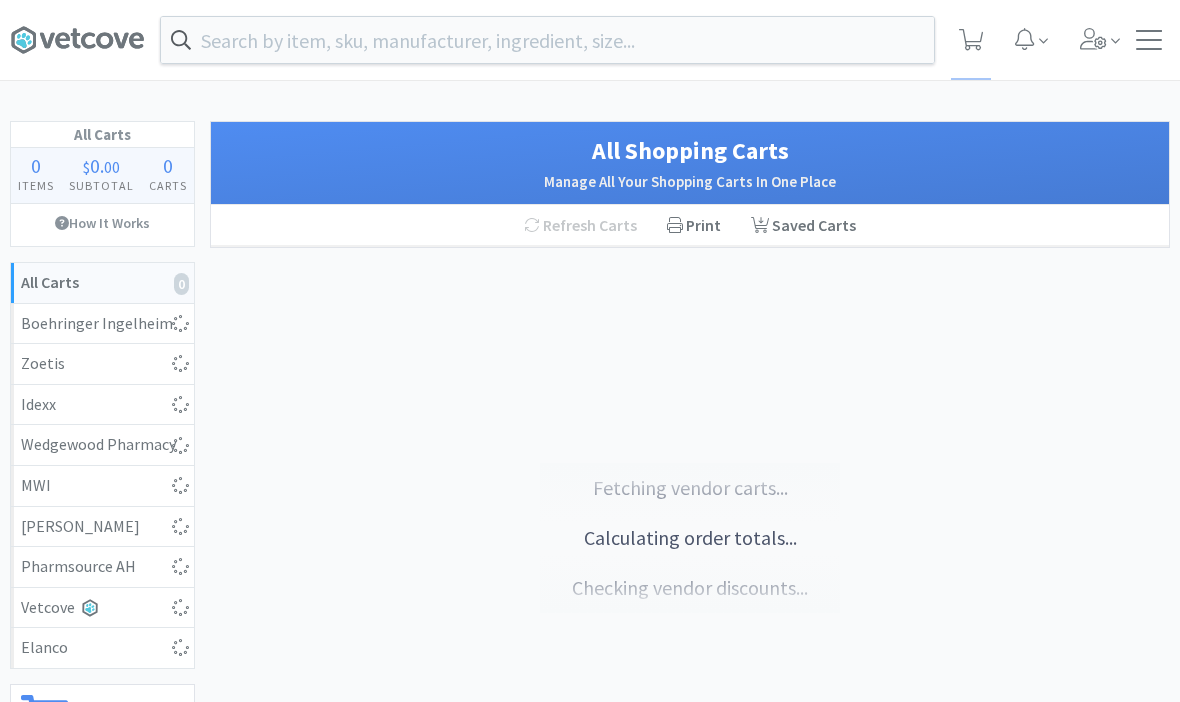 scroll, scrollTop: 0, scrollLeft: 0, axis: both 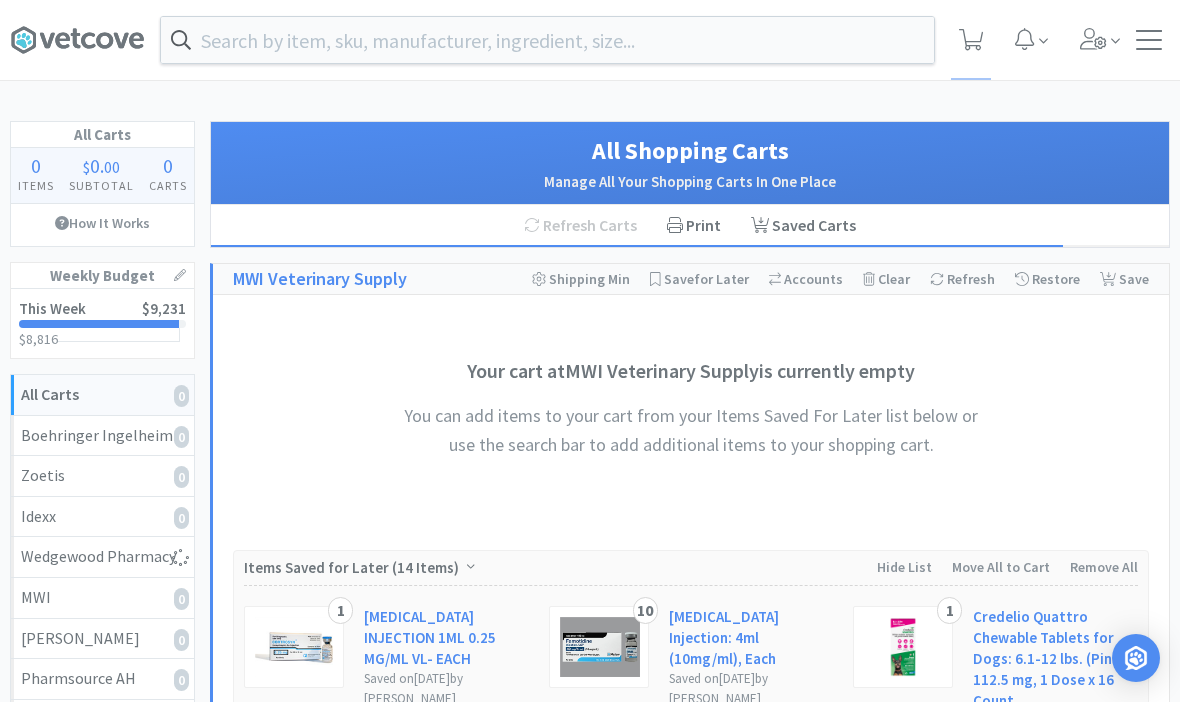 select on "2" 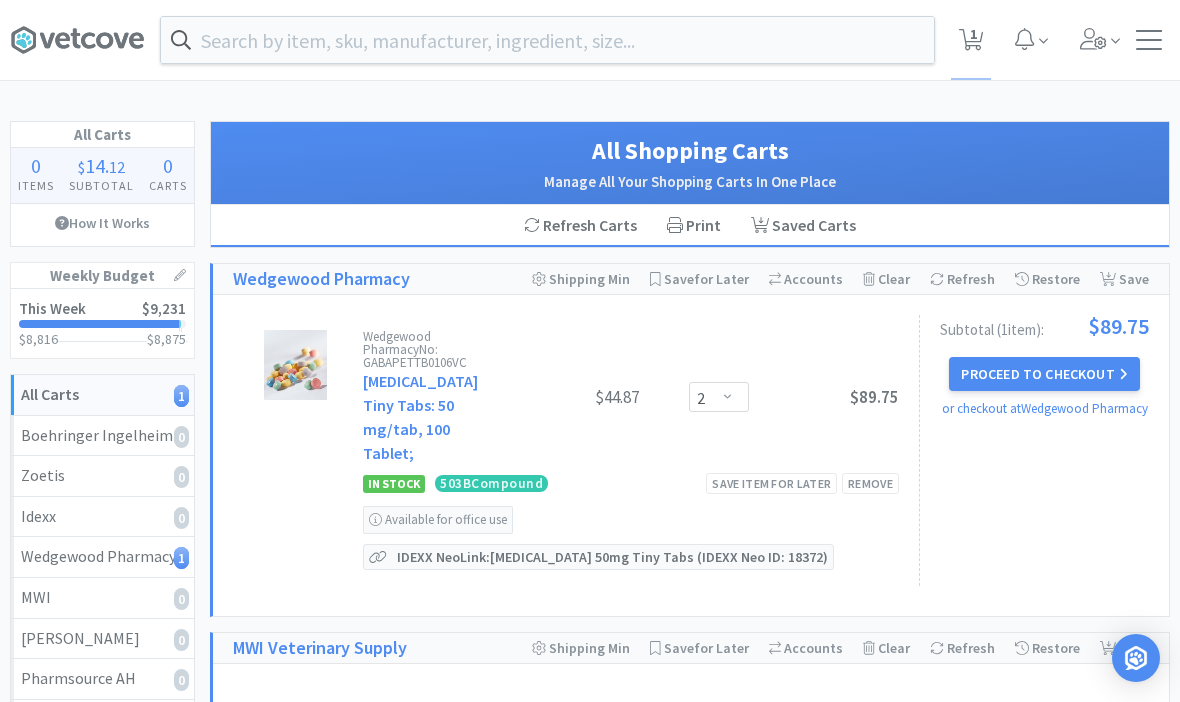 click at bounding box center (547, 40) 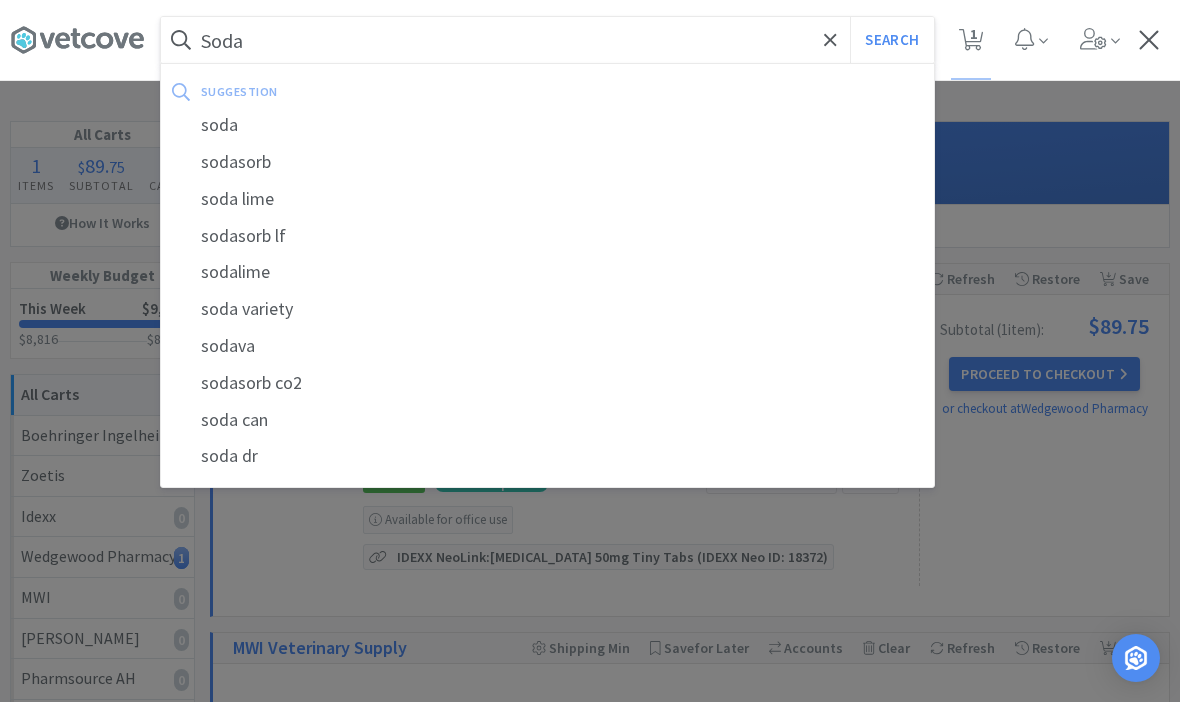 click on "sodasorb" at bounding box center (547, 162) 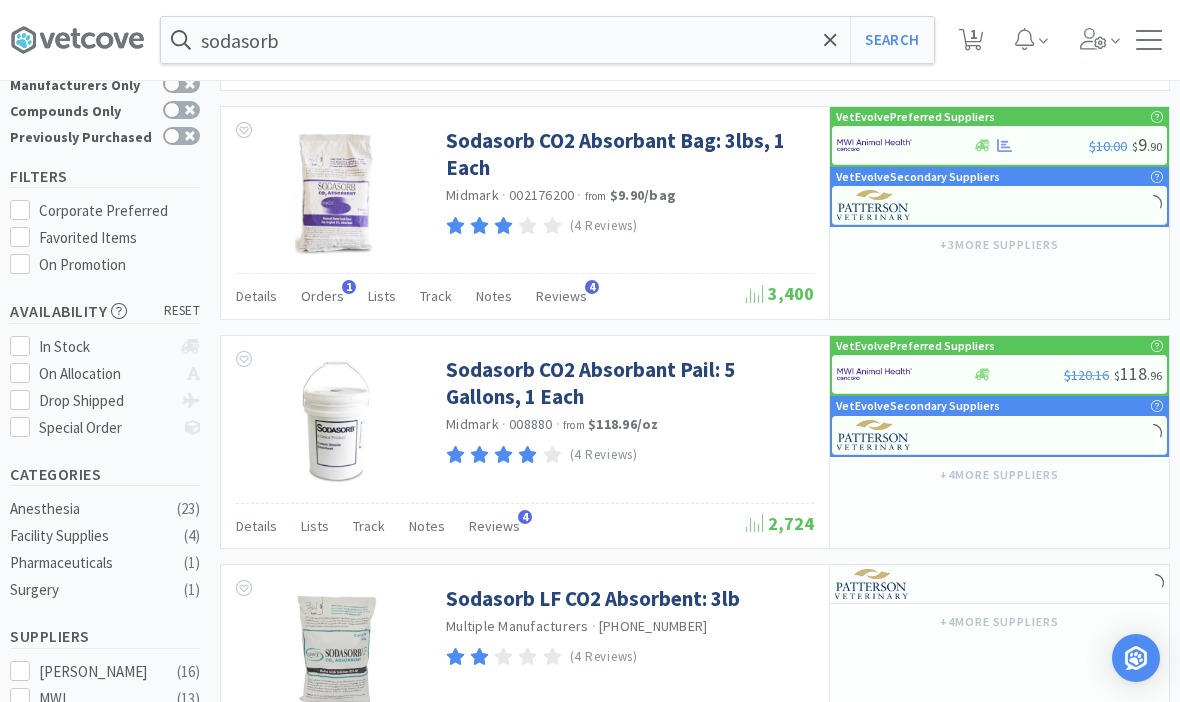 scroll, scrollTop: 0, scrollLeft: 0, axis: both 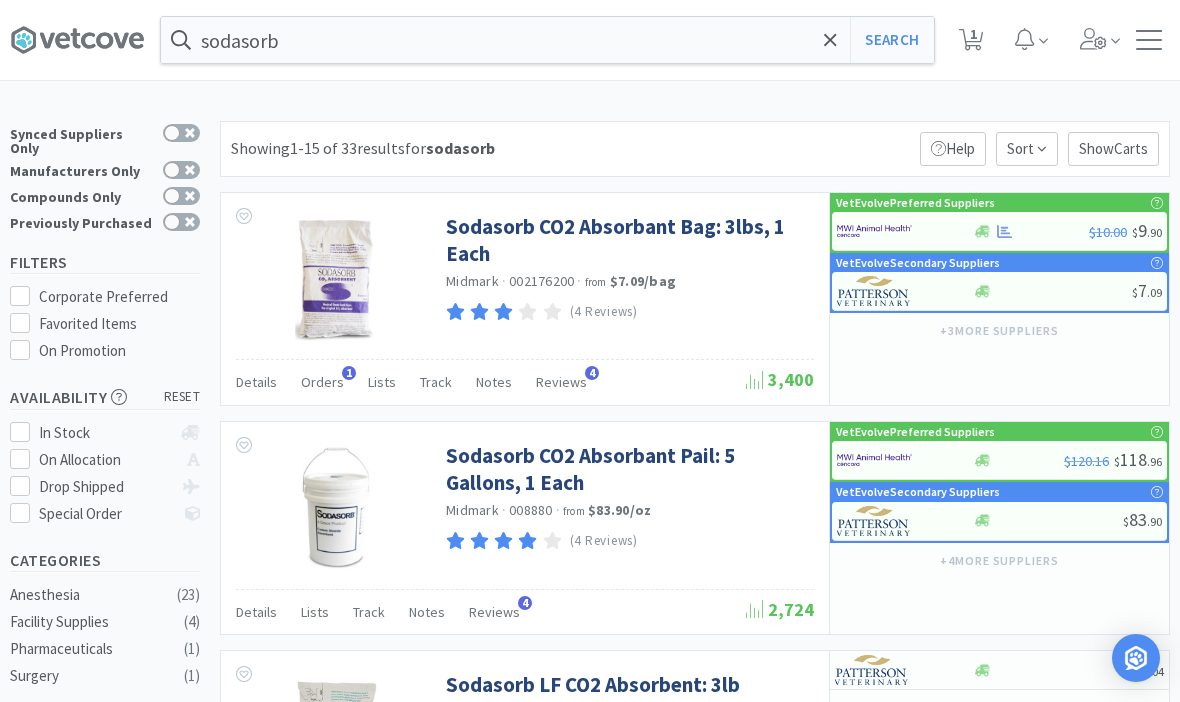 click on "sodasorb" at bounding box center [547, 40] 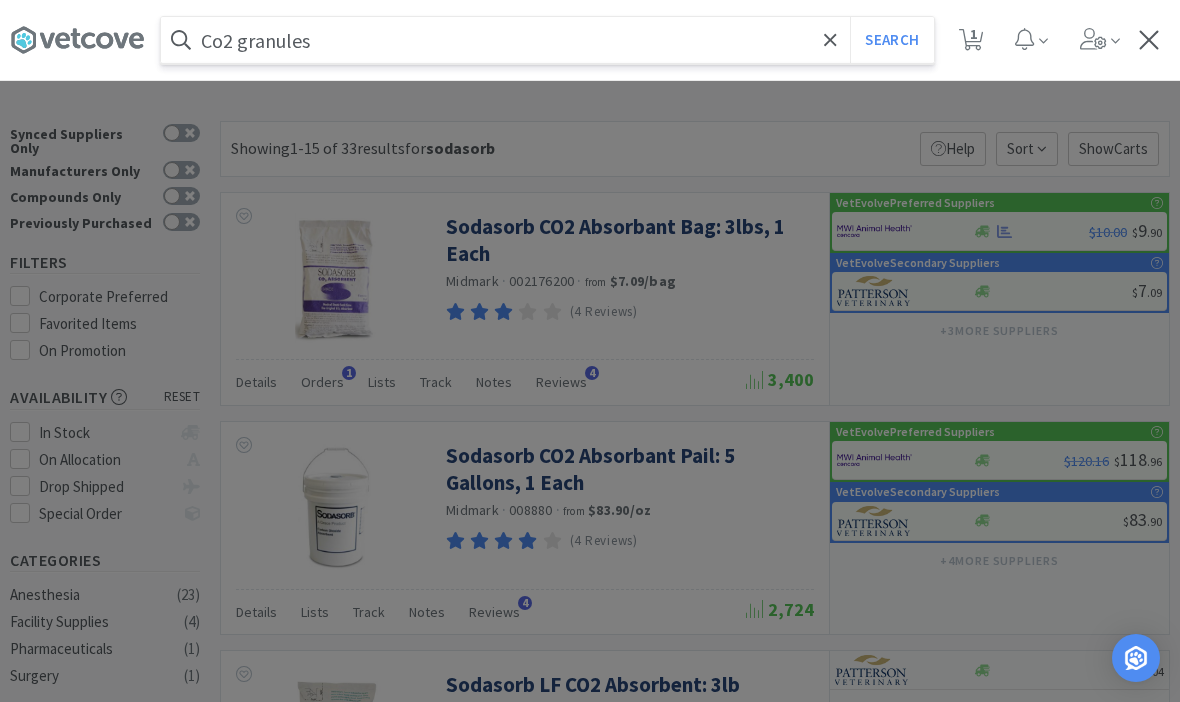 type on "Co2 granules" 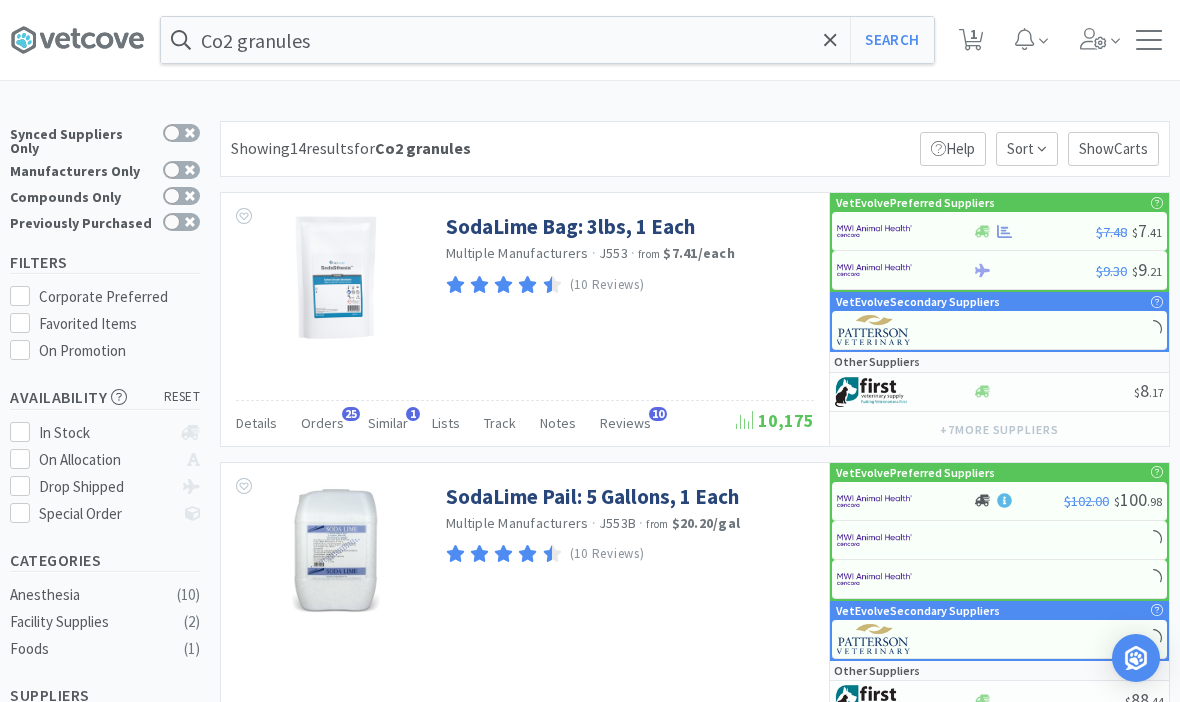 click on "SodaLime Bag: 3lbs, 1 Each" at bounding box center [570, 226] 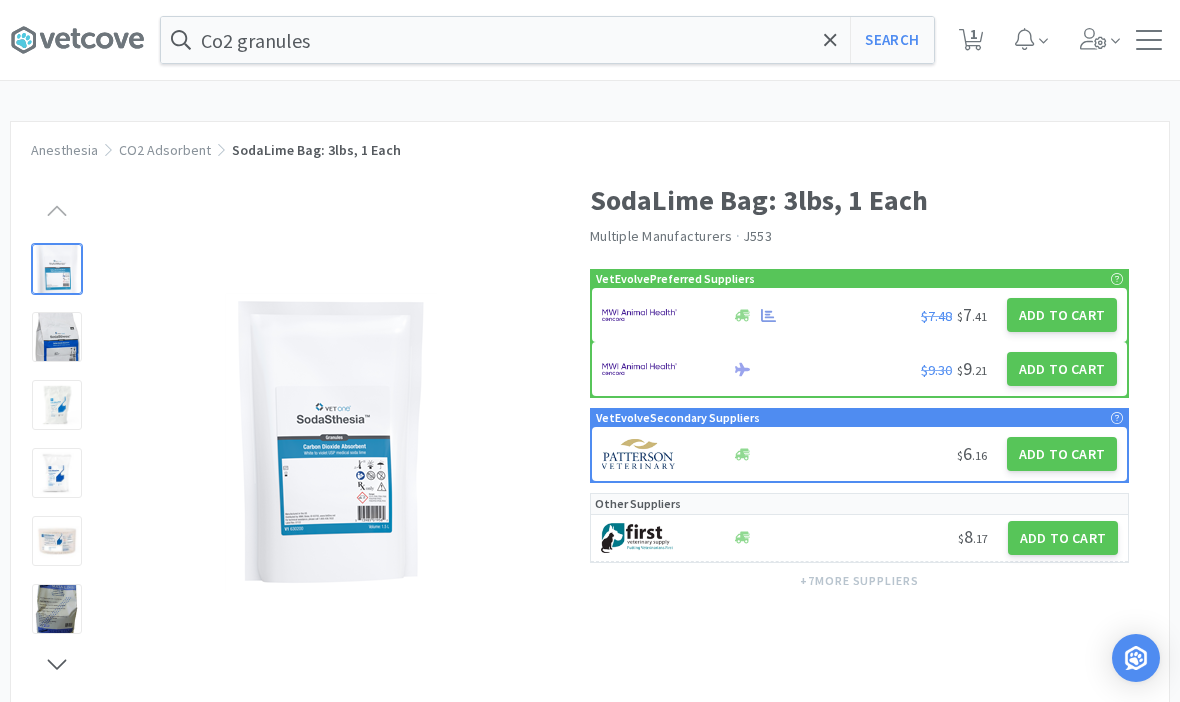click on "Add to Cart" at bounding box center (1062, 315) 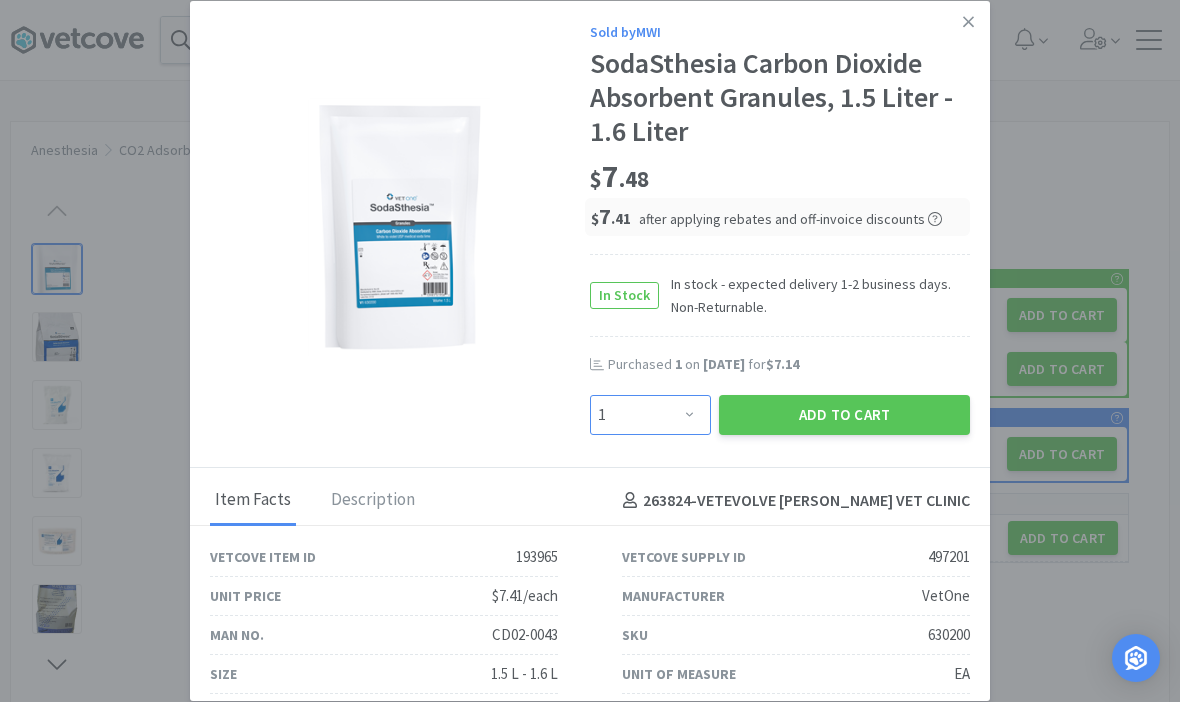 click on "Enter Quantity 1 2 3 4 5 6 7 8 9 10 11 12 13 14 15 16 17 18 19 20 Enter Quantity" at bounding box center (650, 415) 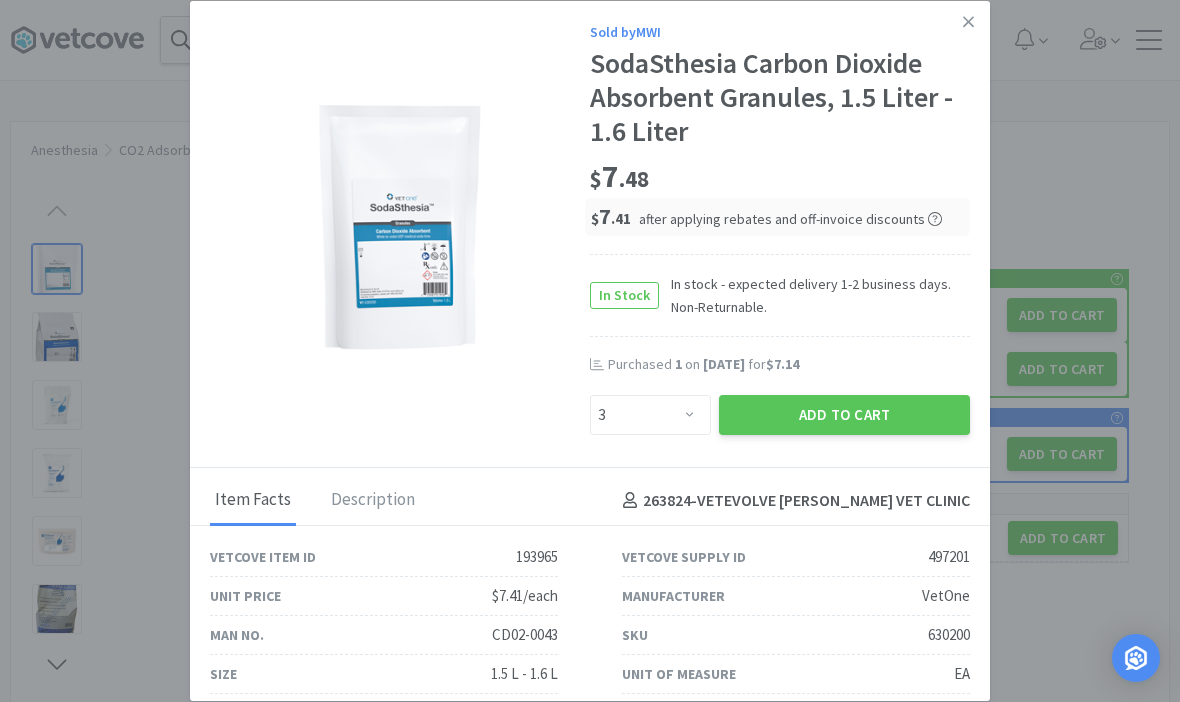 click on "Add to Cart" at bounding box center [844, 415] 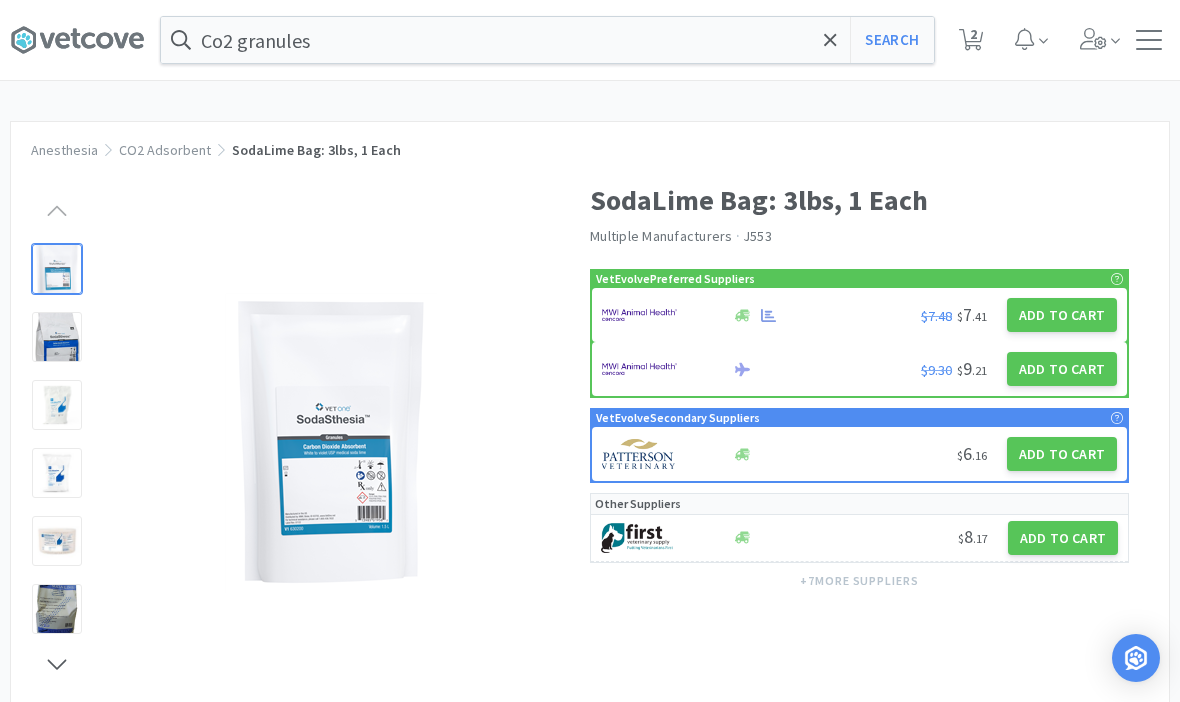 click at bounding box center [830, 40] 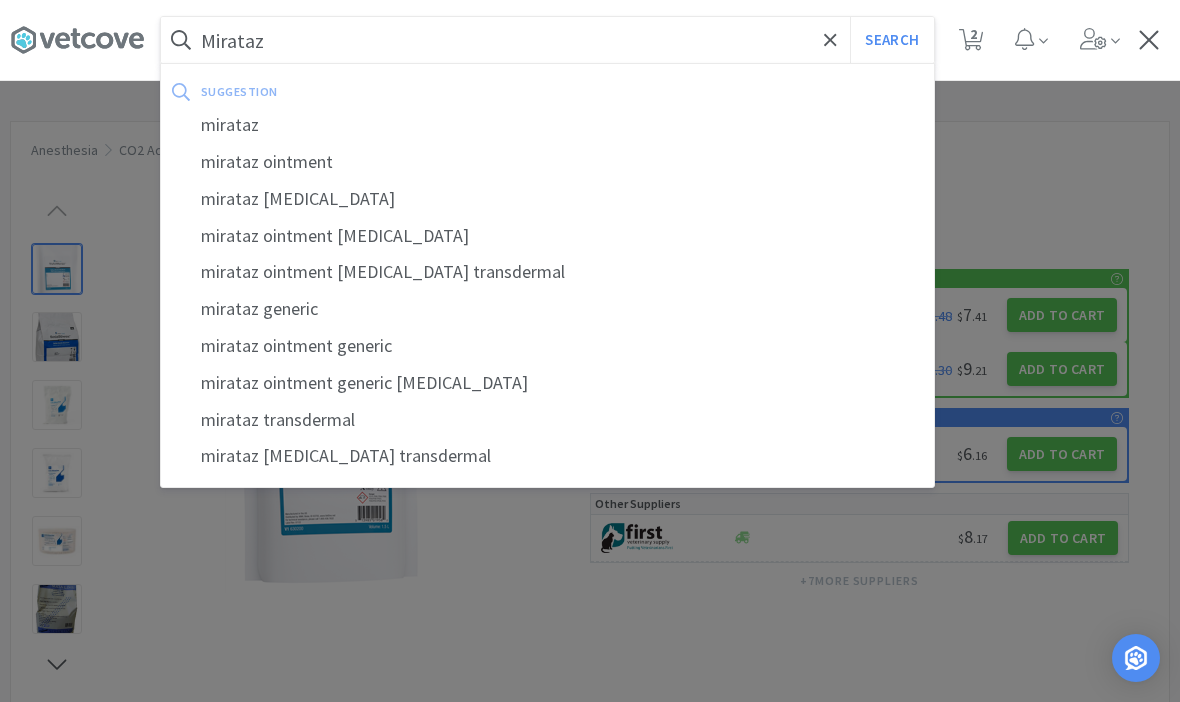 type on "Mirataz" 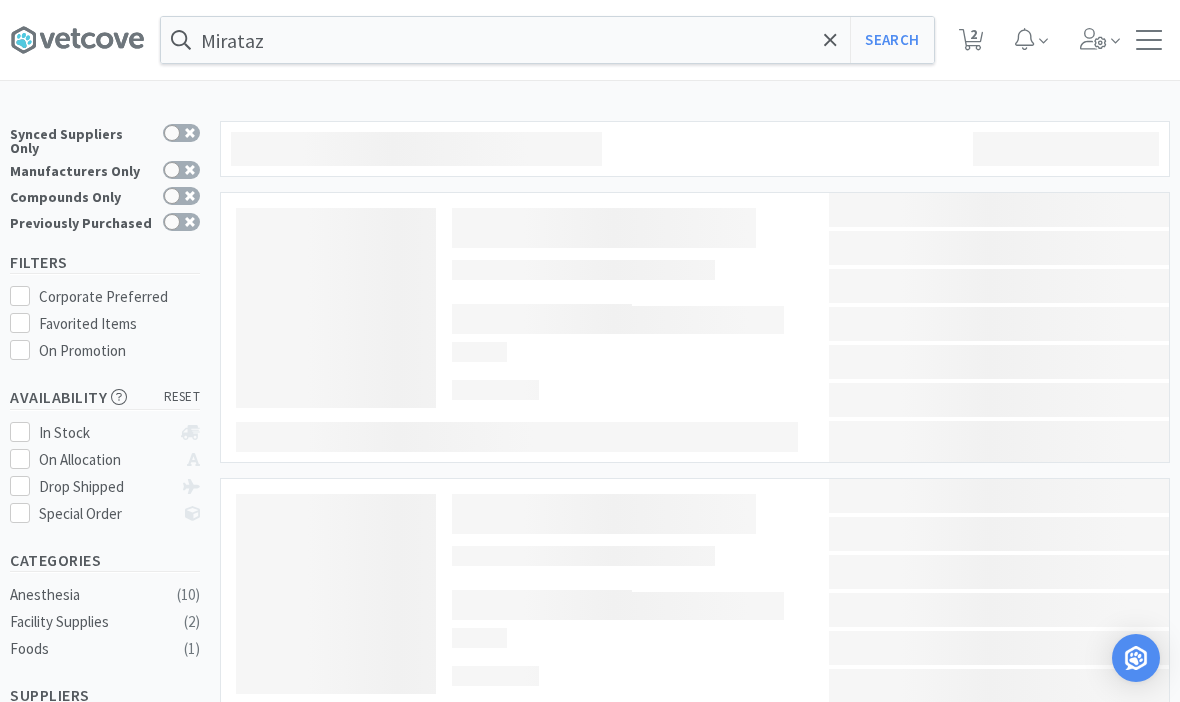 type on "mirataz" 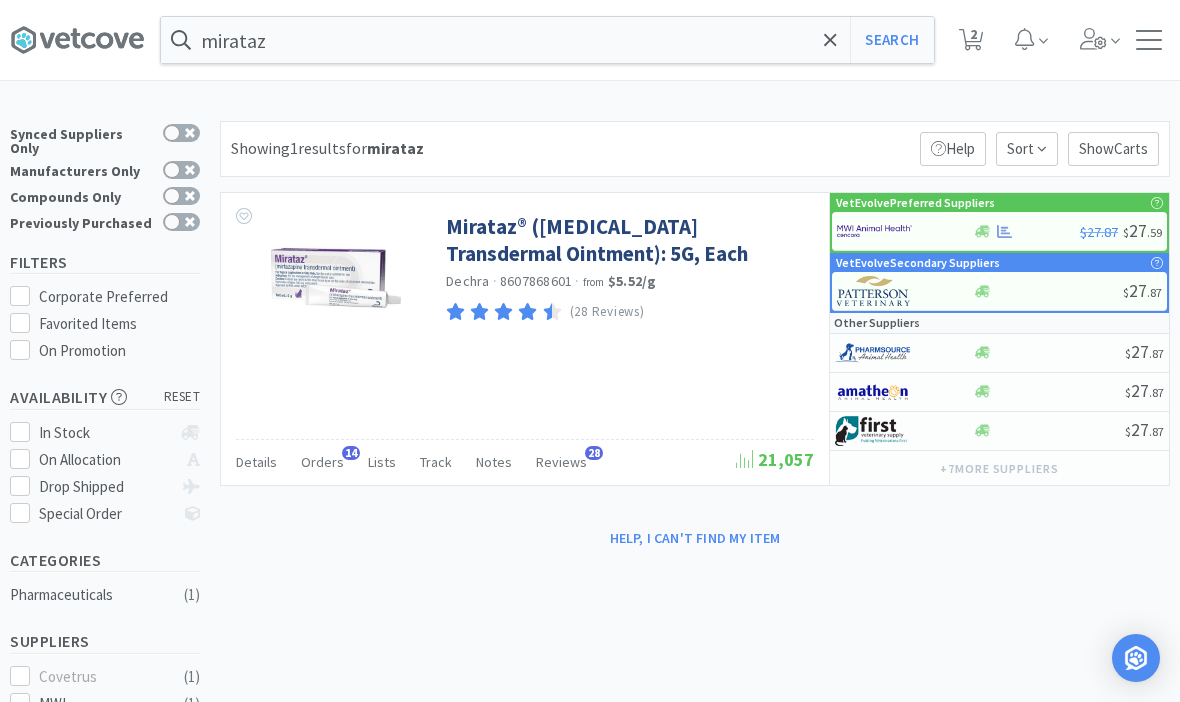 click on "Mirataz® (Mirtazapine Transdermal Ointment): 5G, Each" at bounding box center (627, 240) 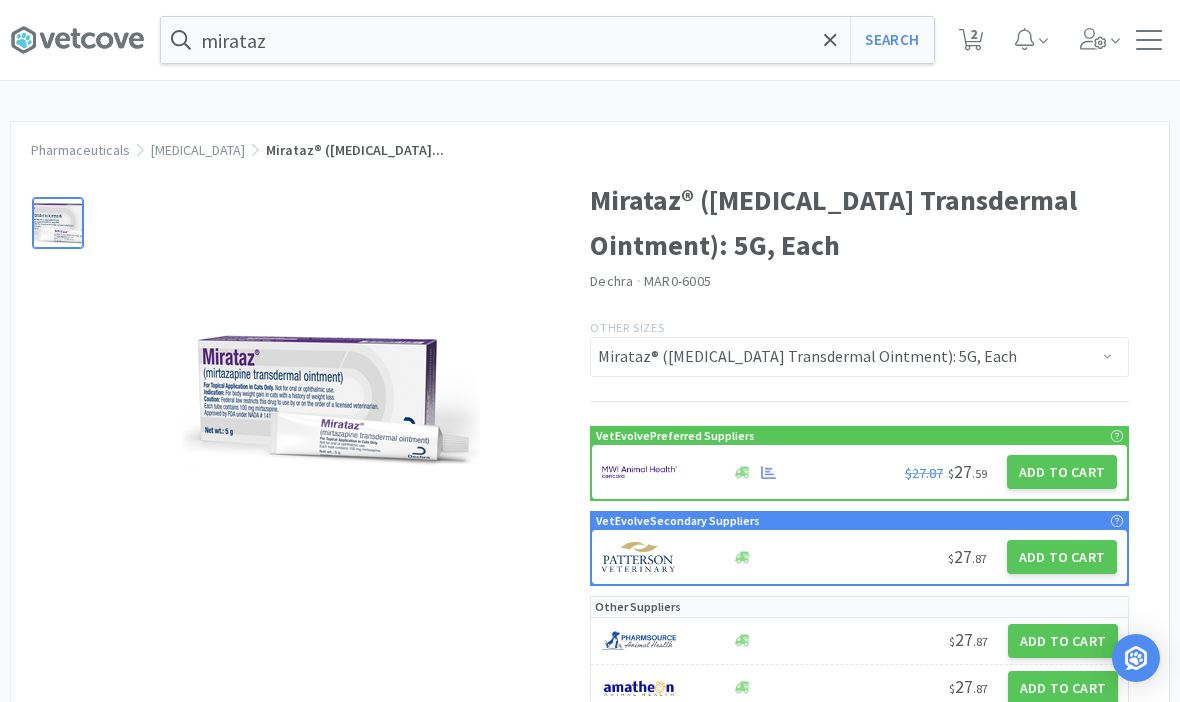 click on "Add to Cart" at bounding box center [1062, 472] 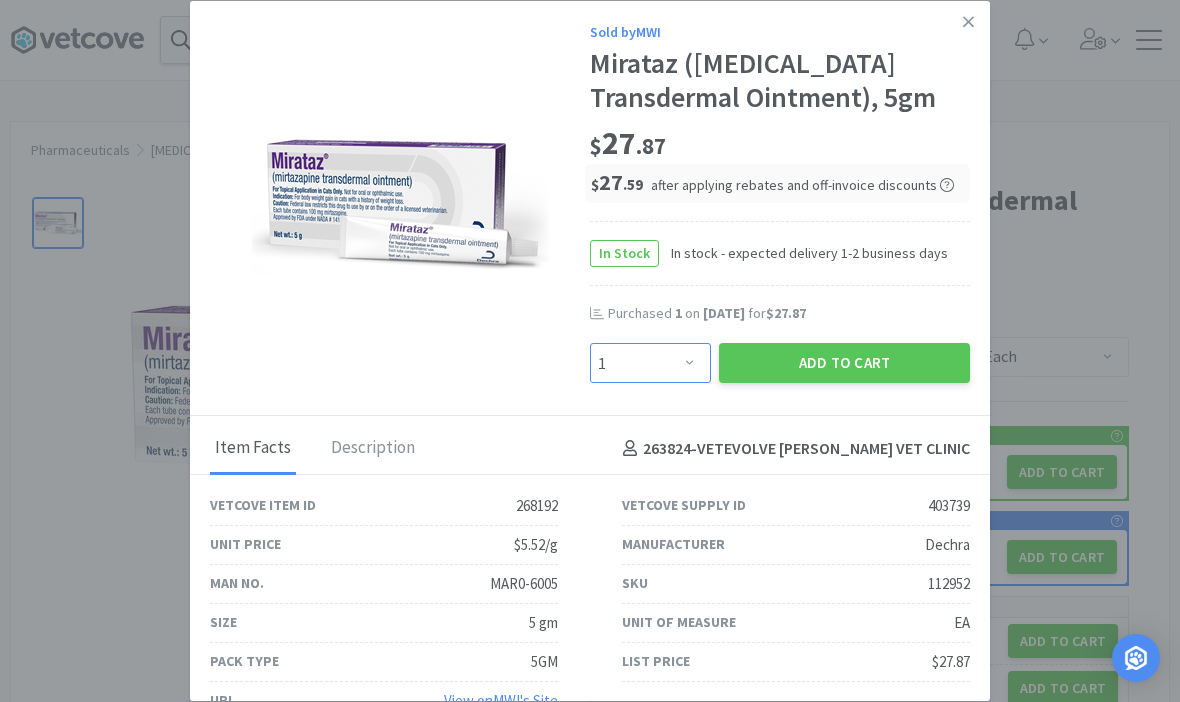 click on "Enter Quantity 1 2 3 4 5 6 7 8 9 10 11 12 13 14 15 16 17 18 19 20 Enter Quantity" at bounding box center (650, 363) 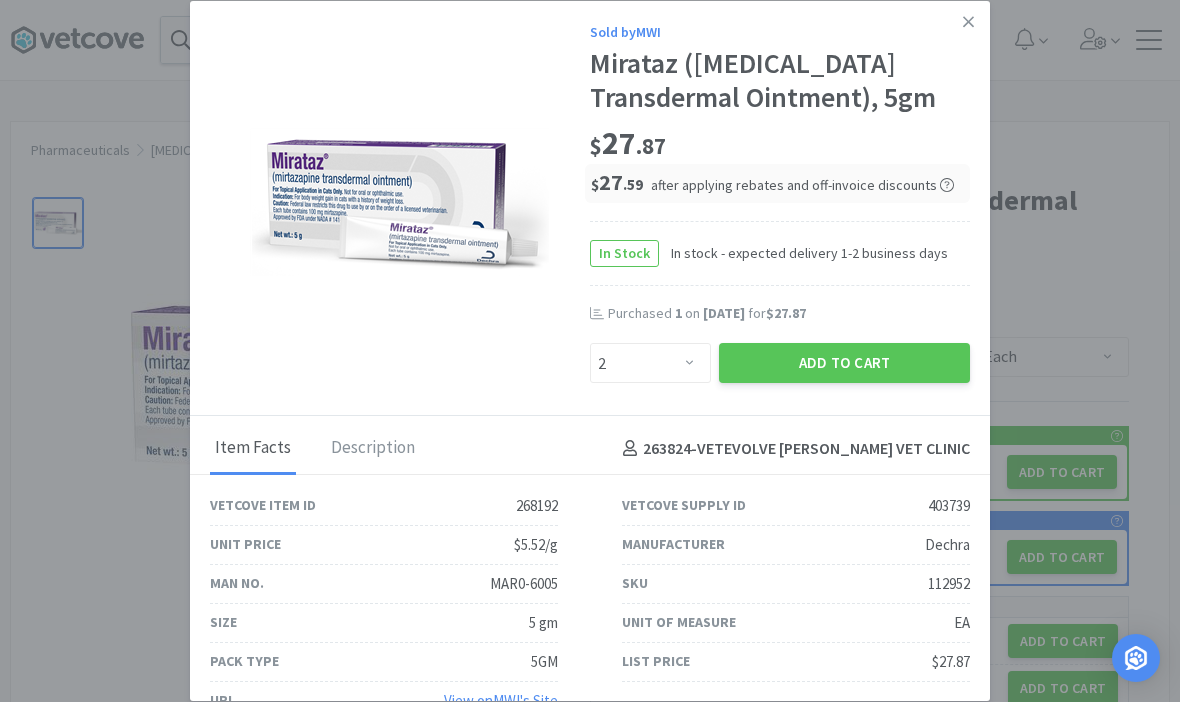 click on "Add to Cart" at bounding box center (844, 363) 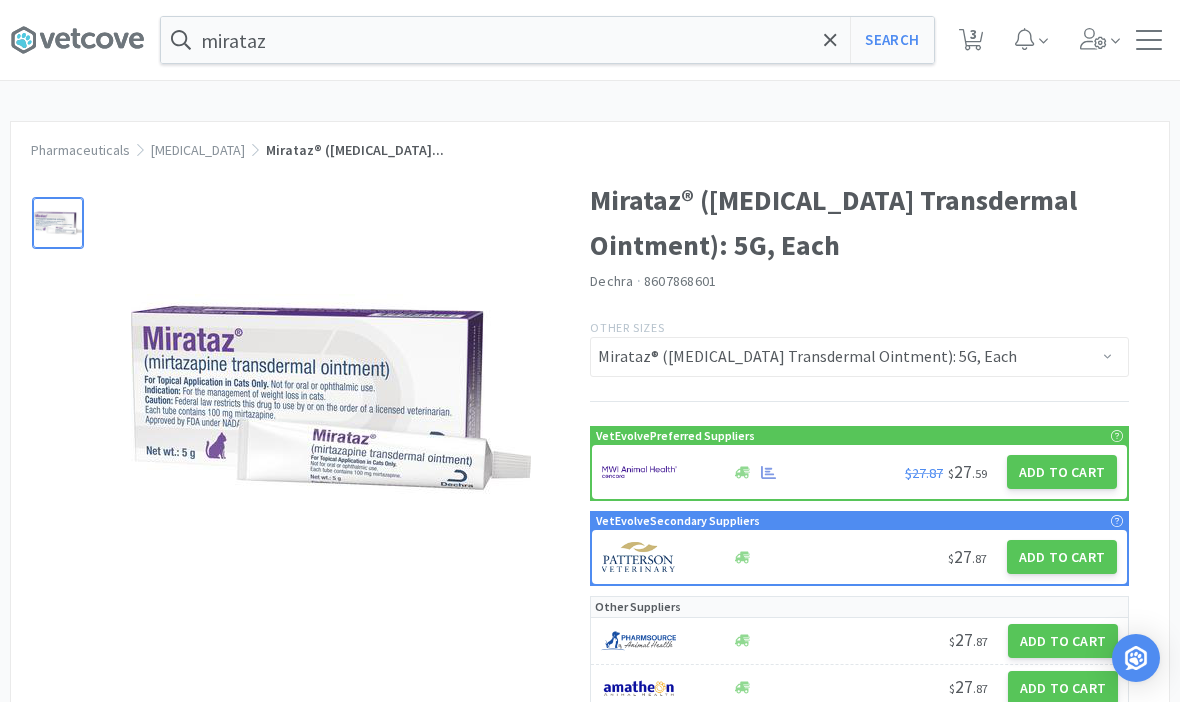 click on "mirataz" at bounding box center (547, 40) 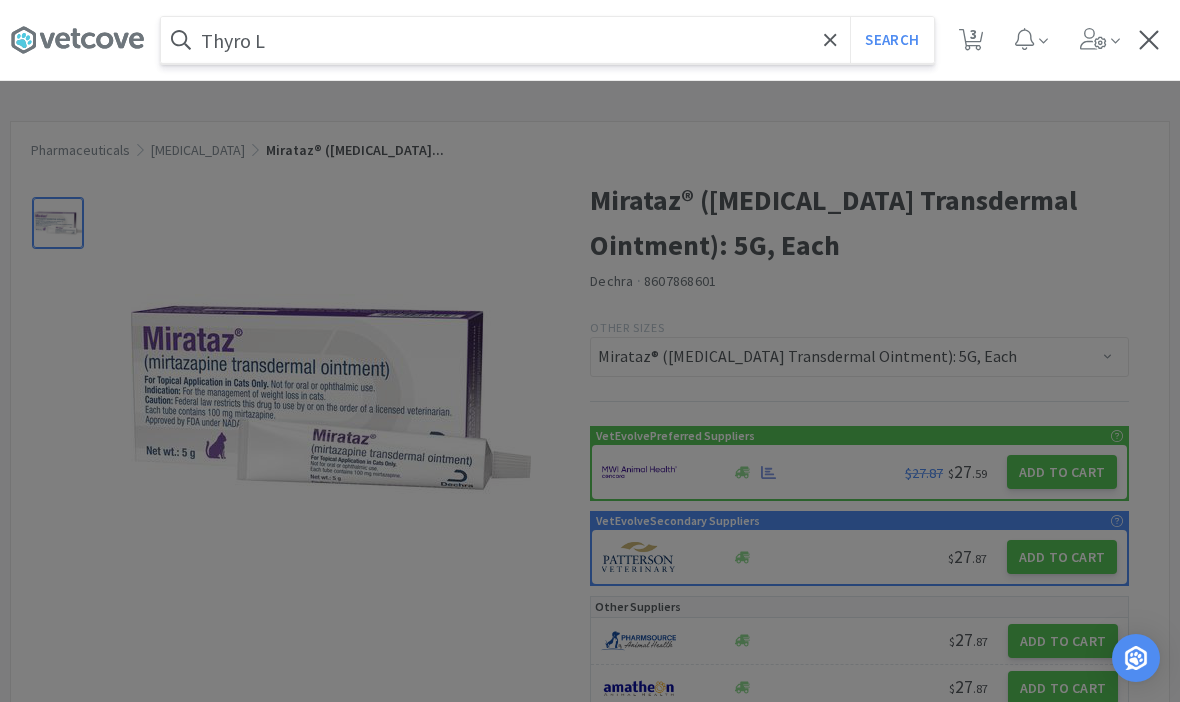 type on "Thyro L" 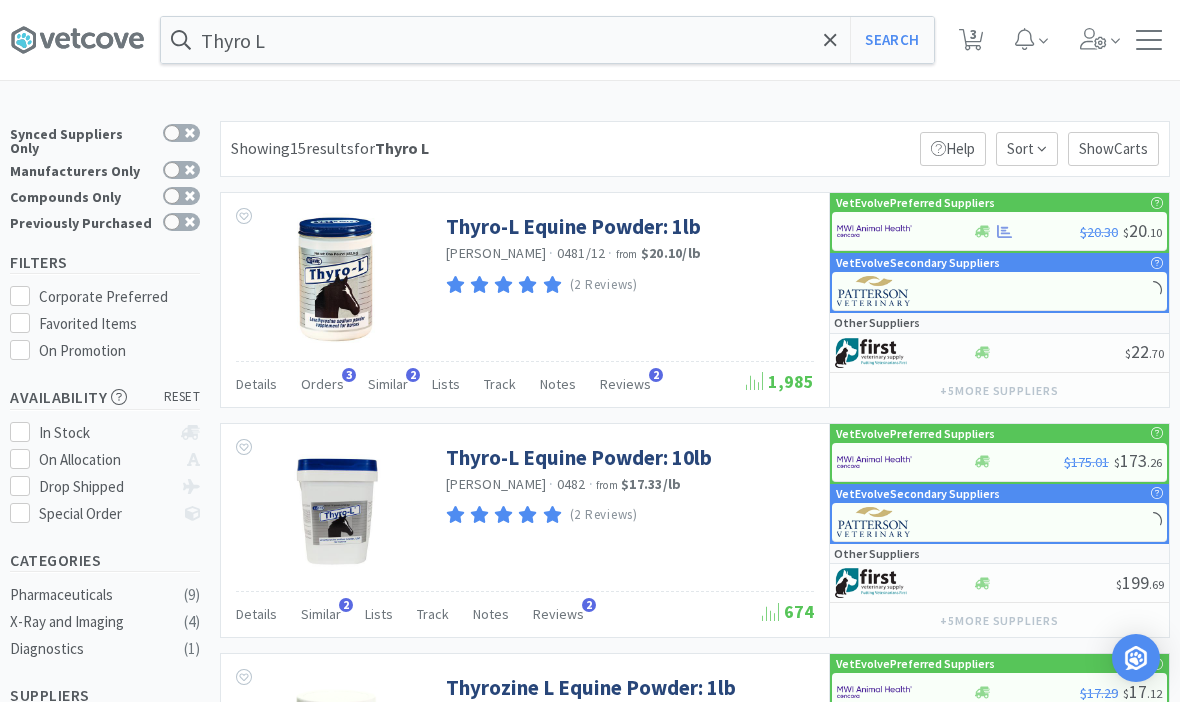 click on "Thyro-L Equine Powder: 1lb" at bounding box center [573, 226] 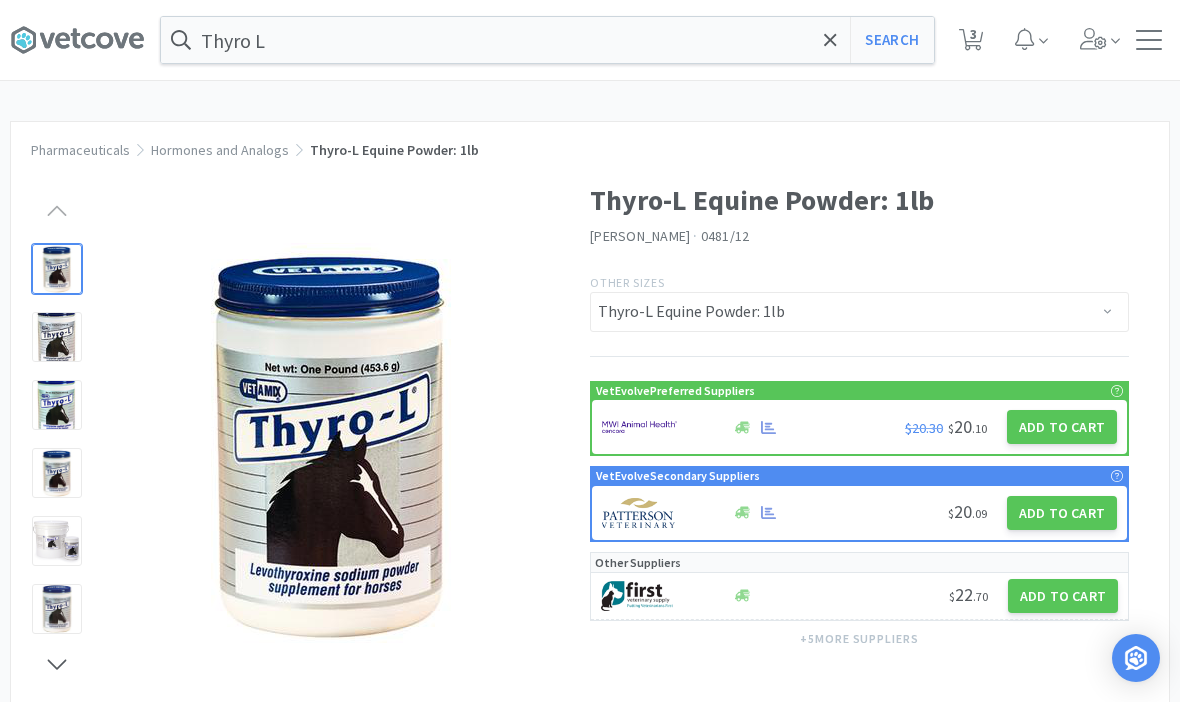 select on "2" 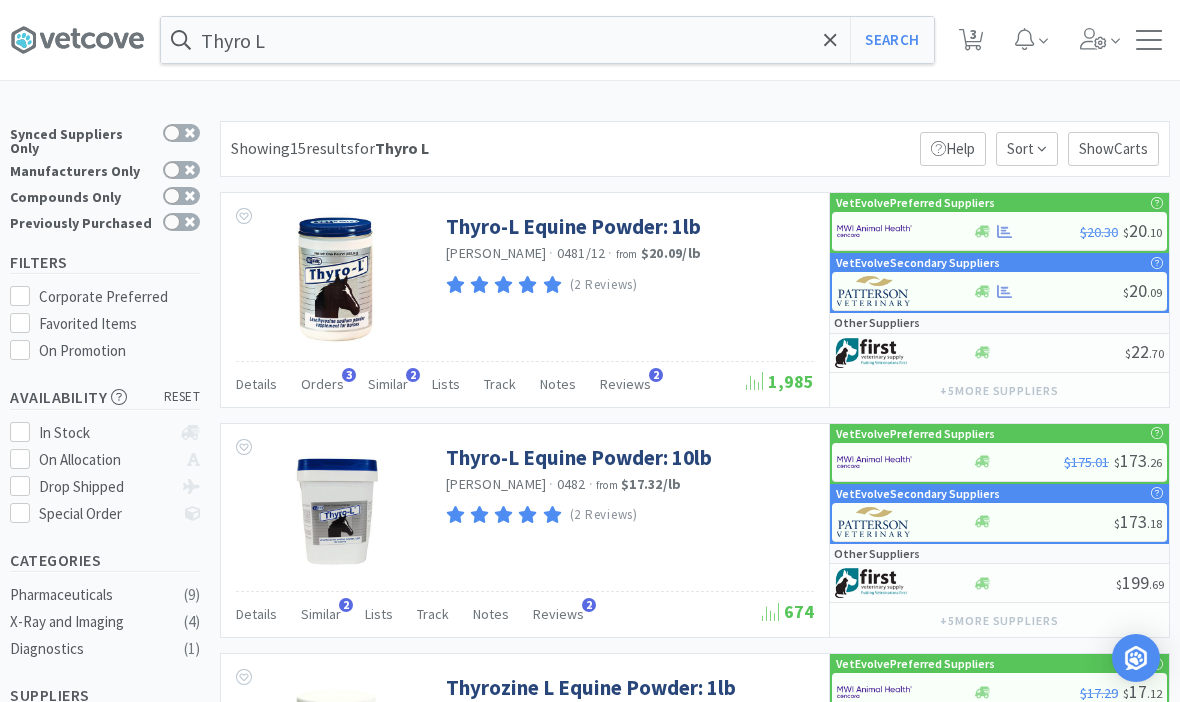 click on "Thyro-L Equine Powder: 1lb" at bounding box center [573, 226] 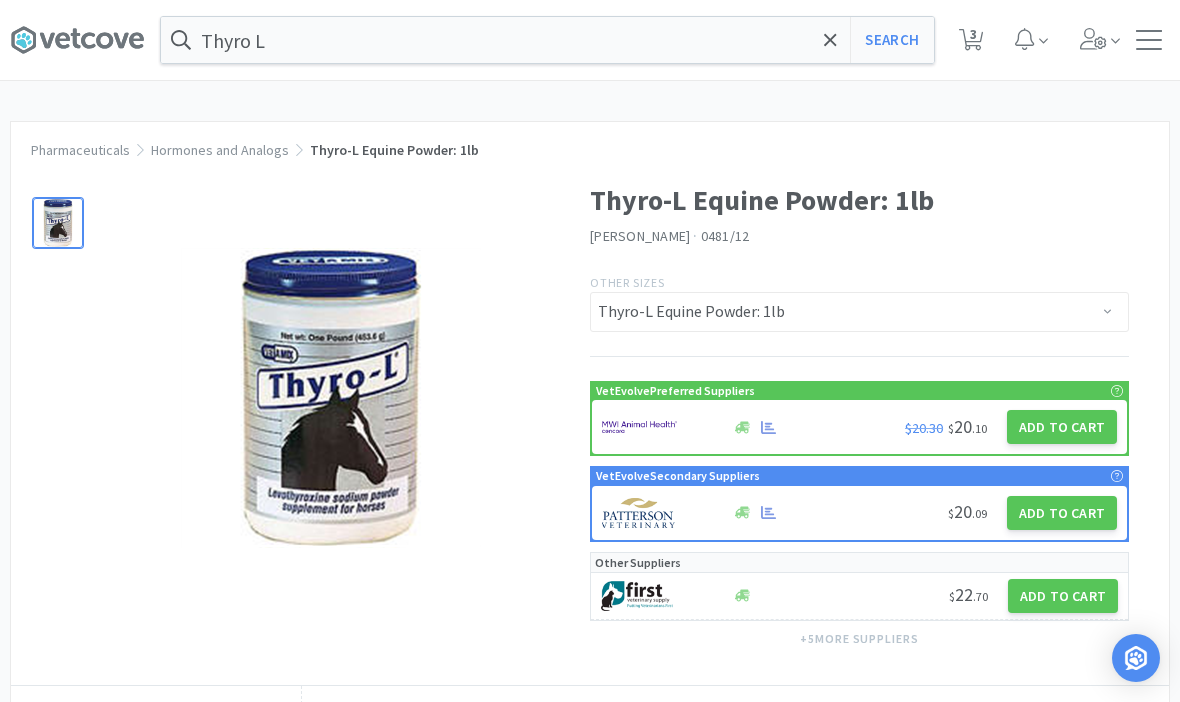 click on "Add to Cart" at bounding box center (1062, 427) 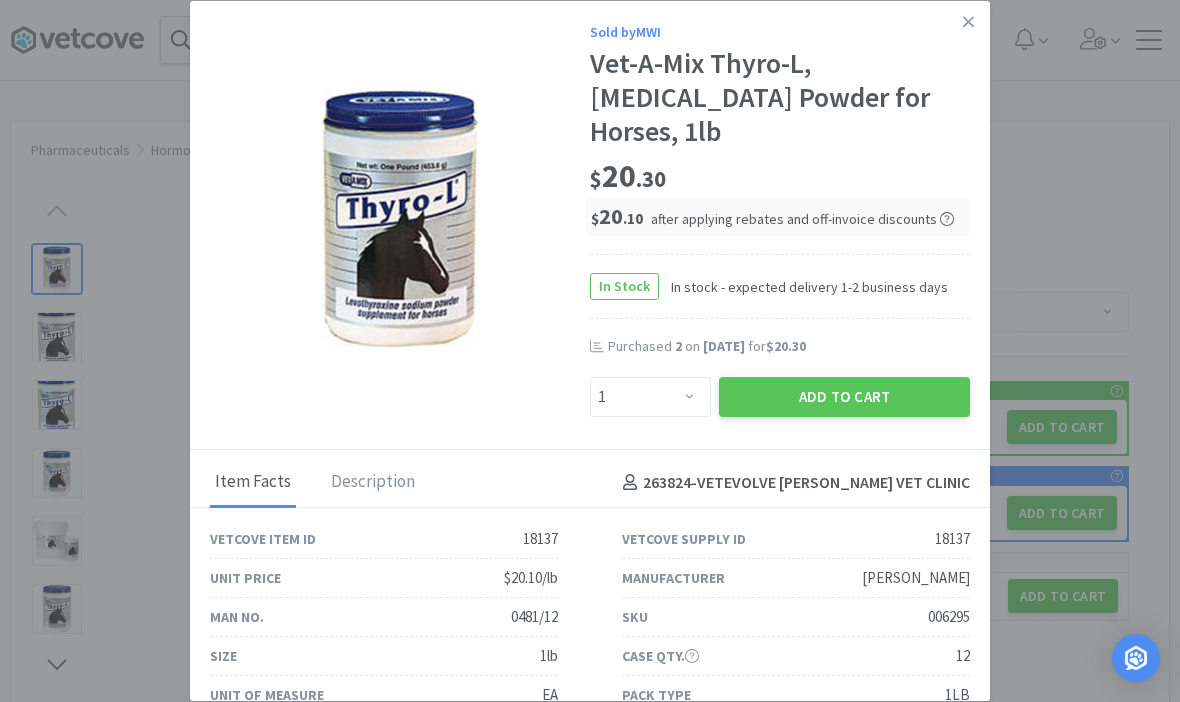 click on "Add to Cart" at bounding box center [844, 397] 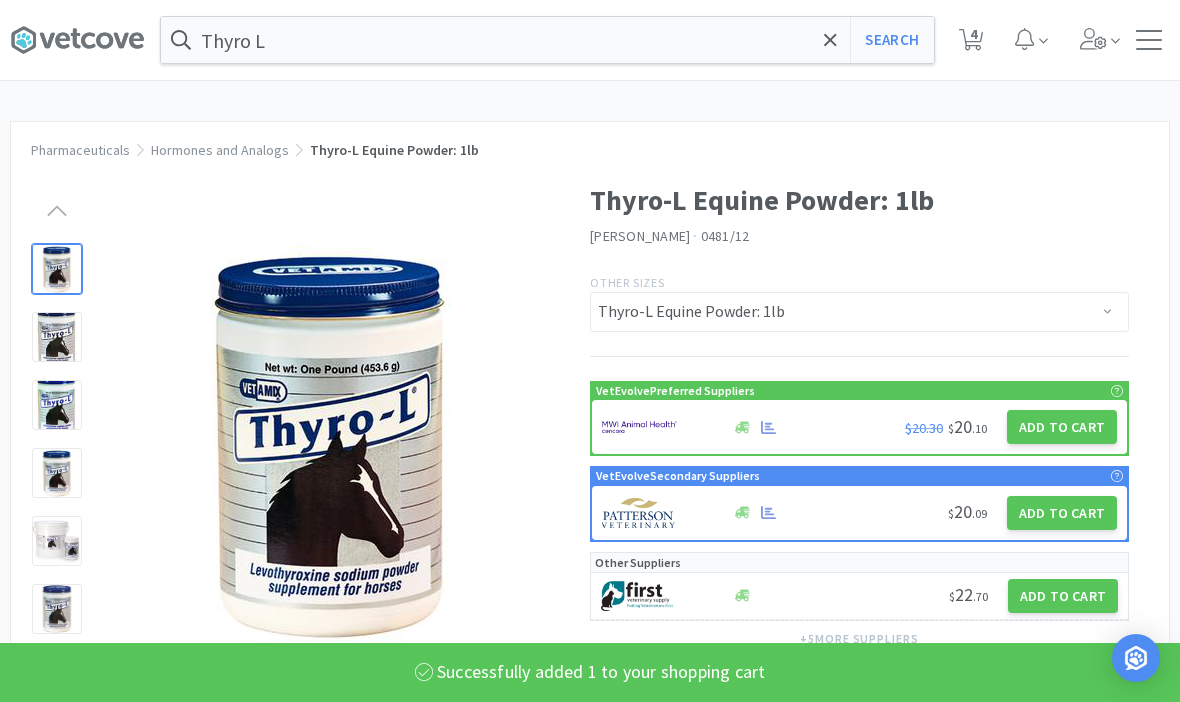 click 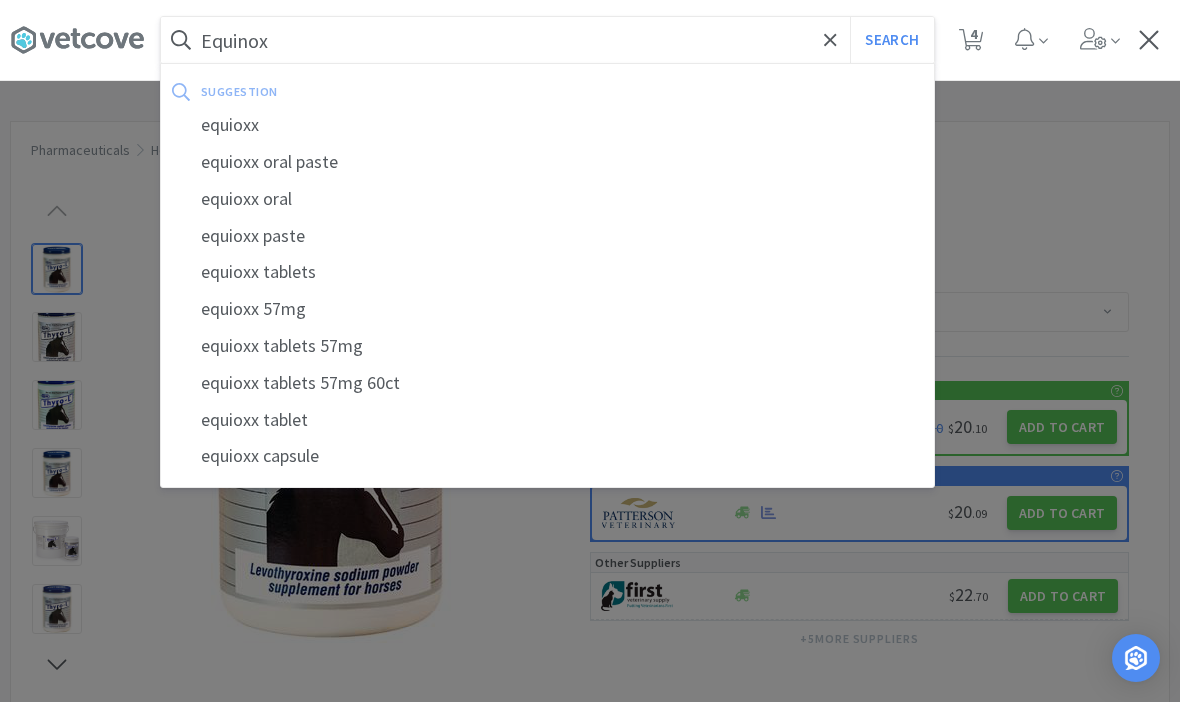 type on "Equinox" 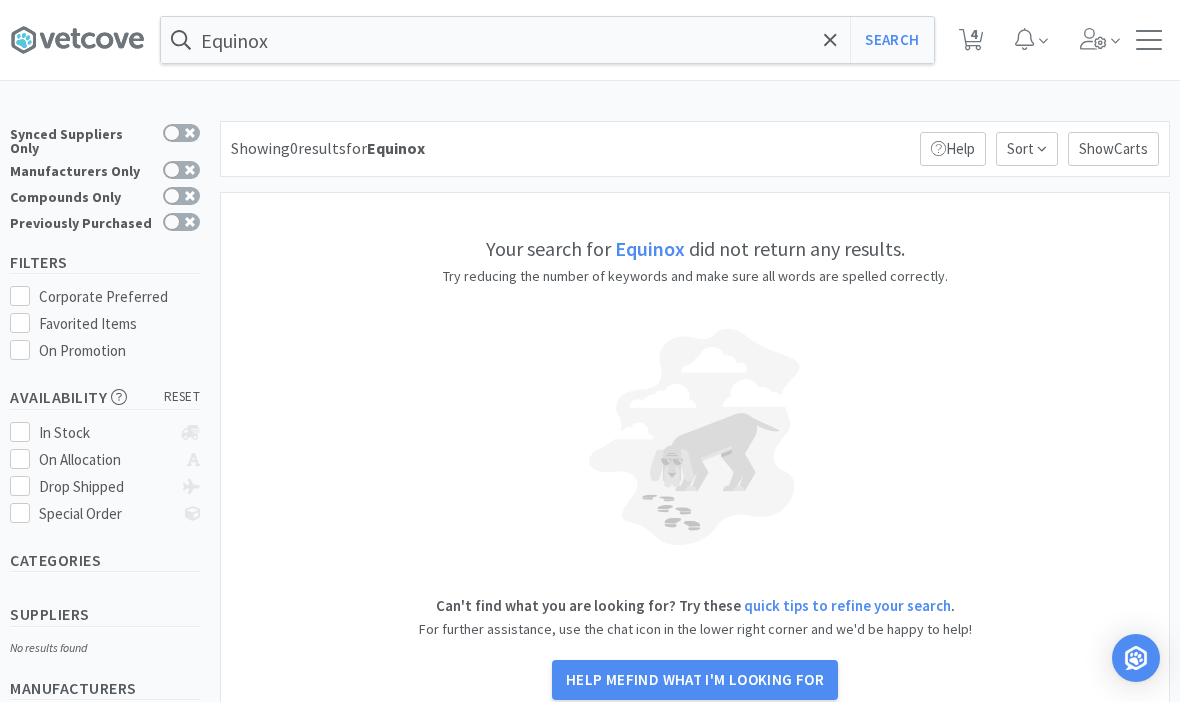 click on "Equinox" at bounding box center [547, 40] 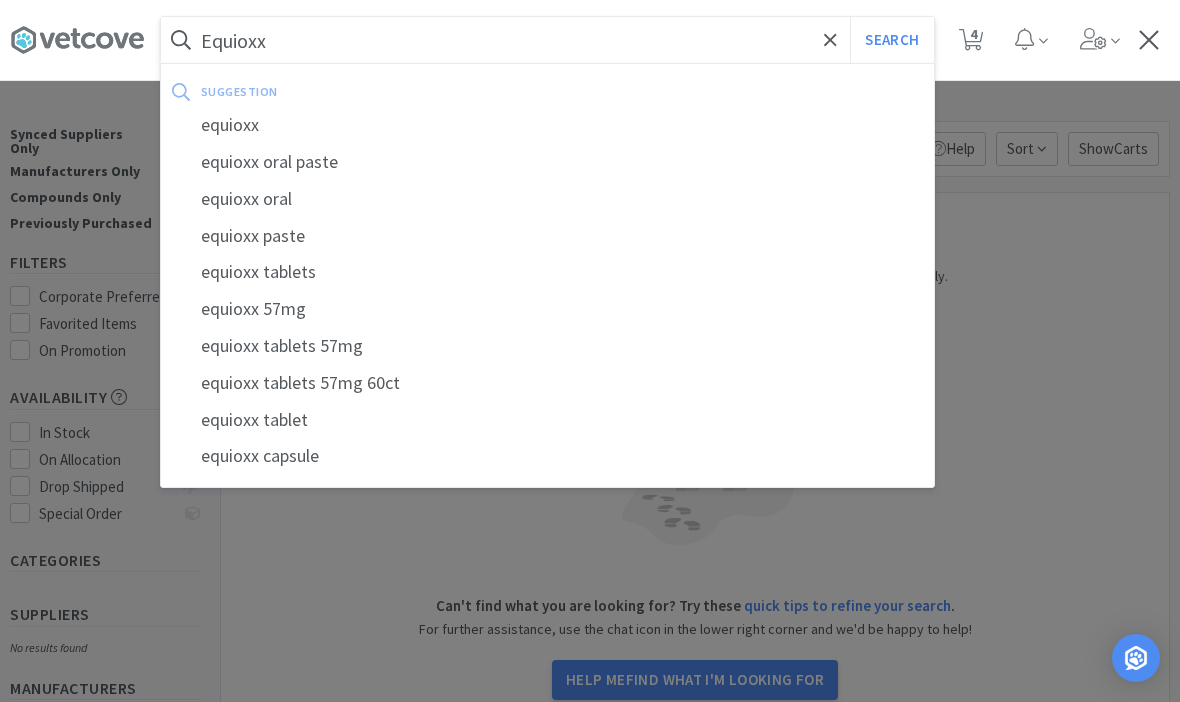 type on "Equioxx" 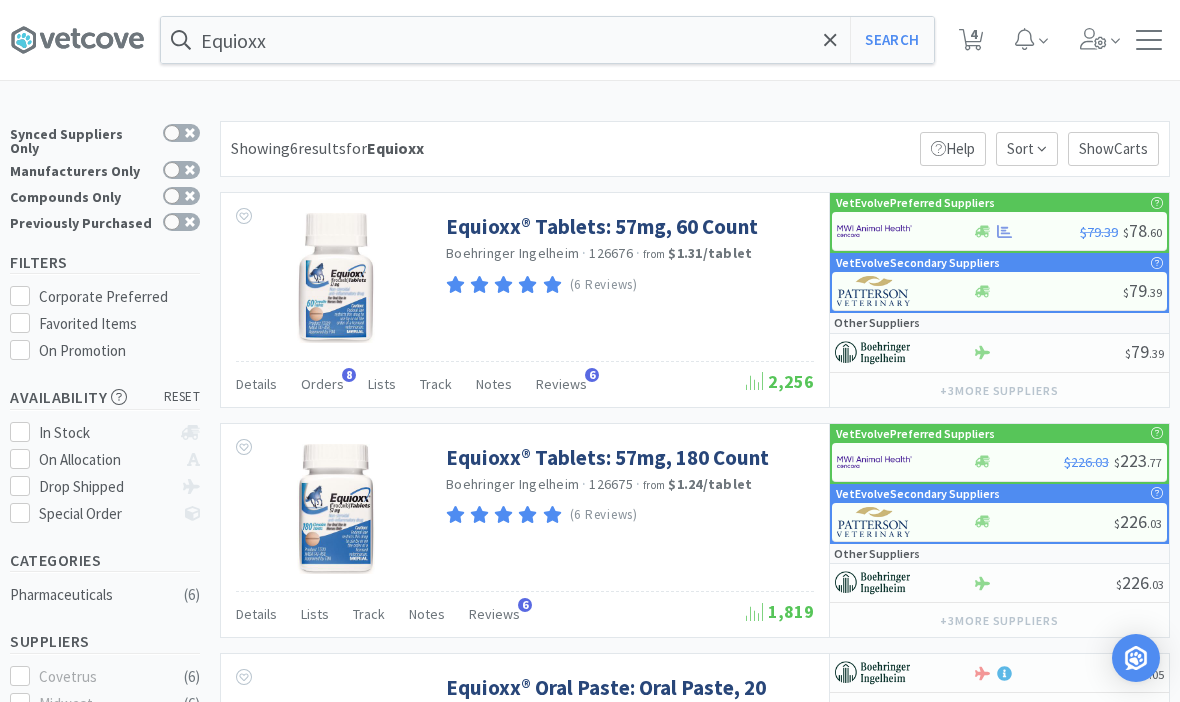 click on "Equioxx® Tablets: 57mg, 60 Count" at bounding box center [602, 226] 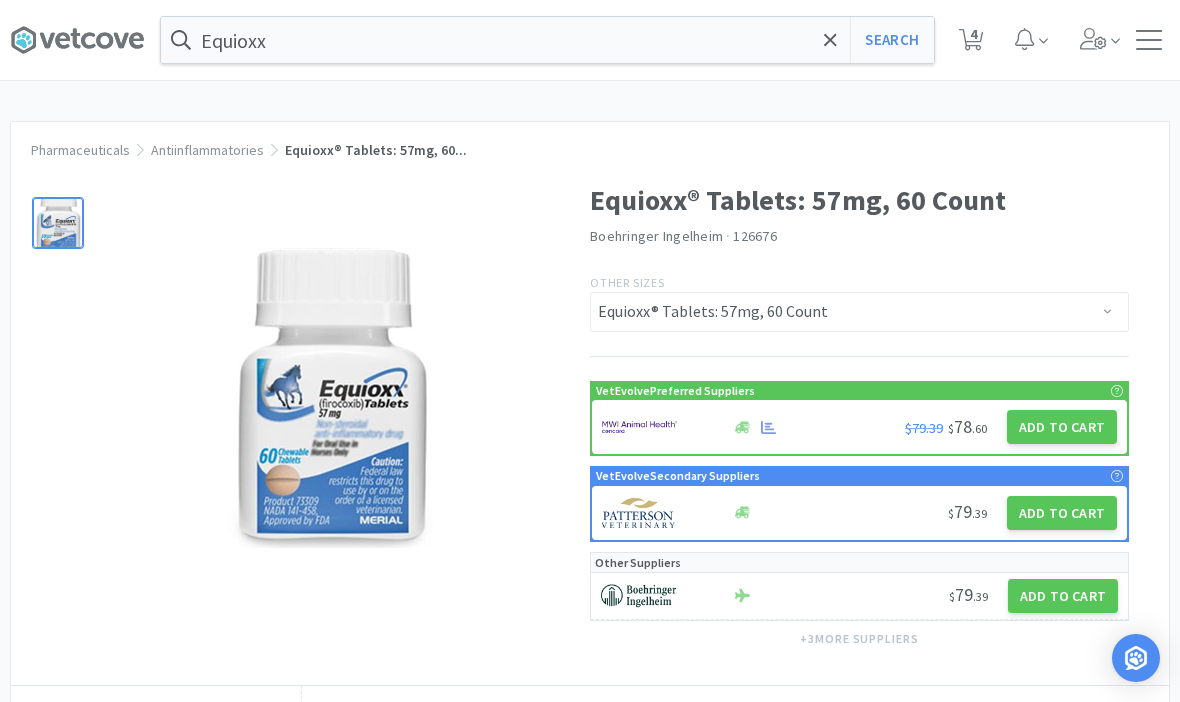 click on "Add to Cart" at bounding box center (1062, 427) 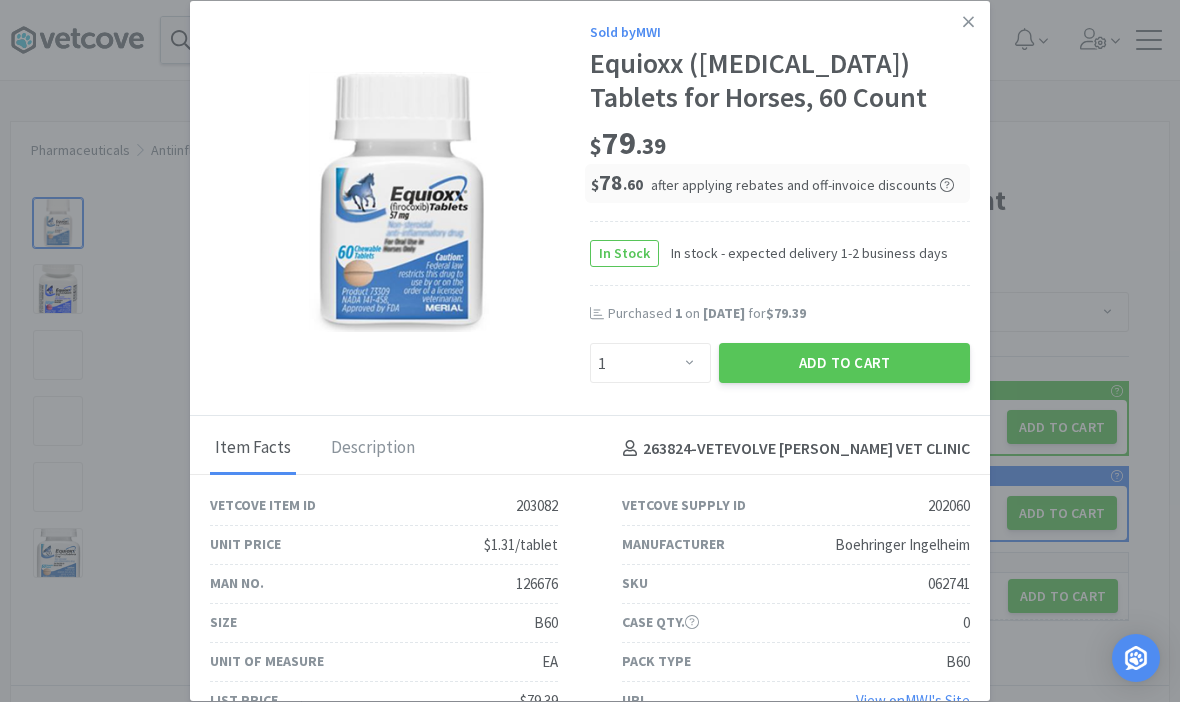 click on "Add to Cart" at bounding box center [844, 363] 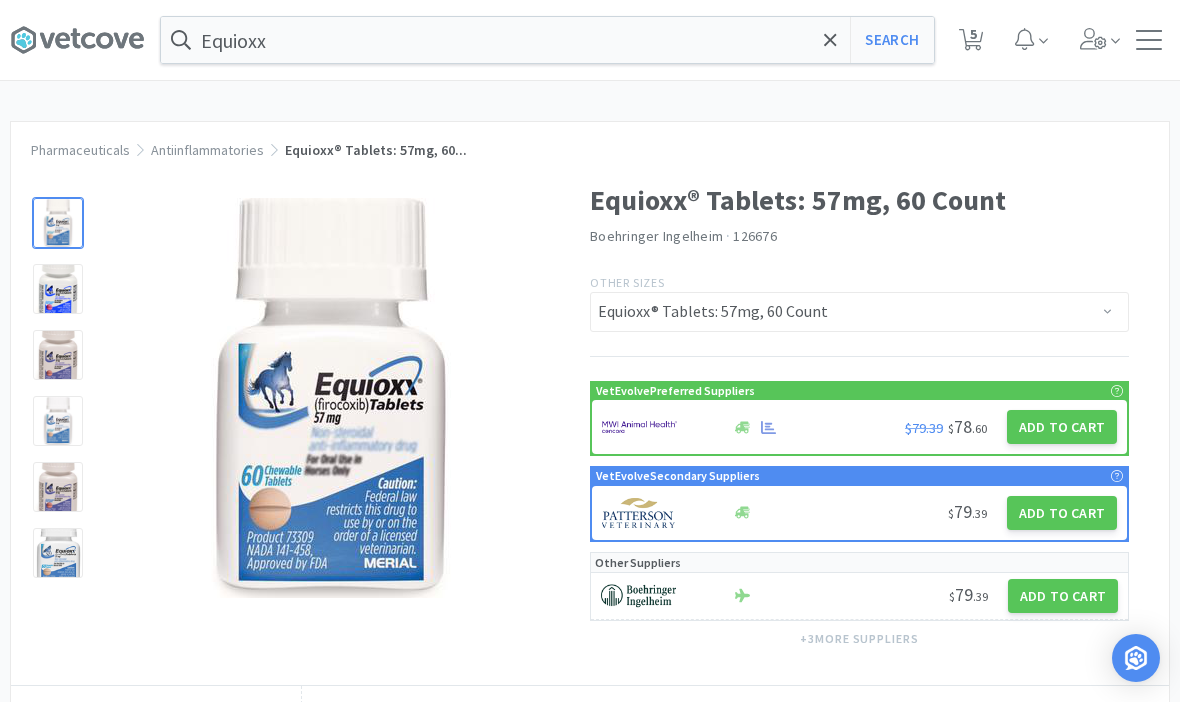 click 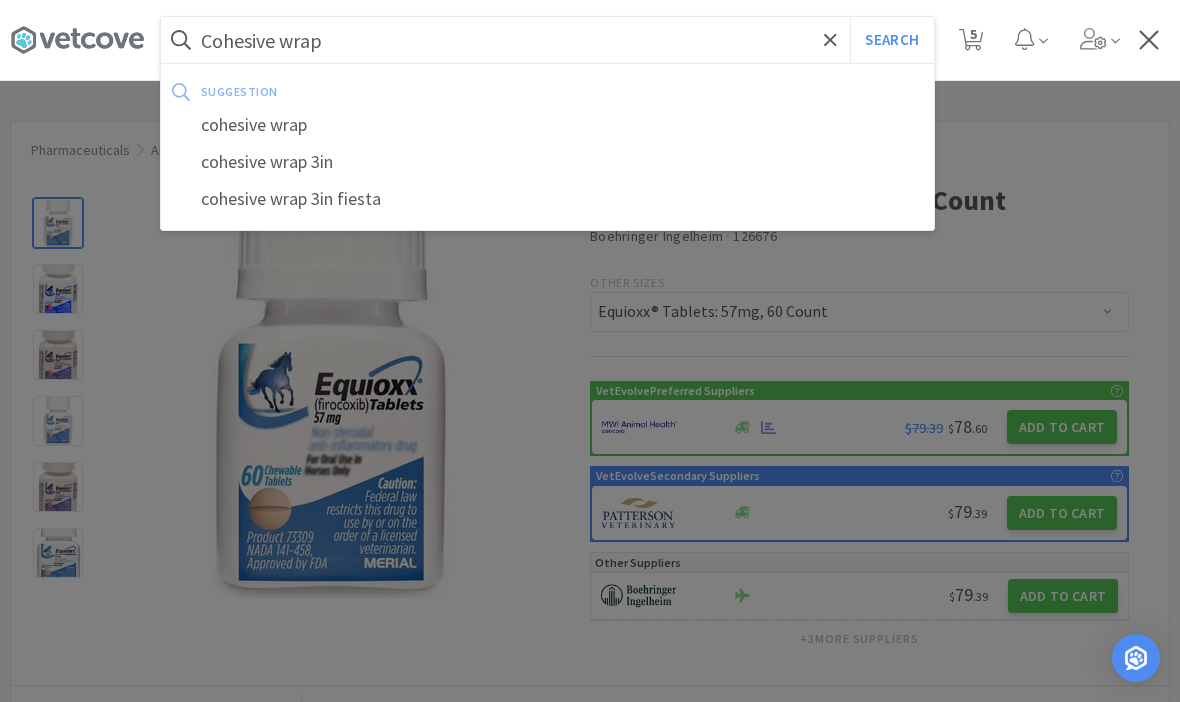 type on "Cohesive wrap" 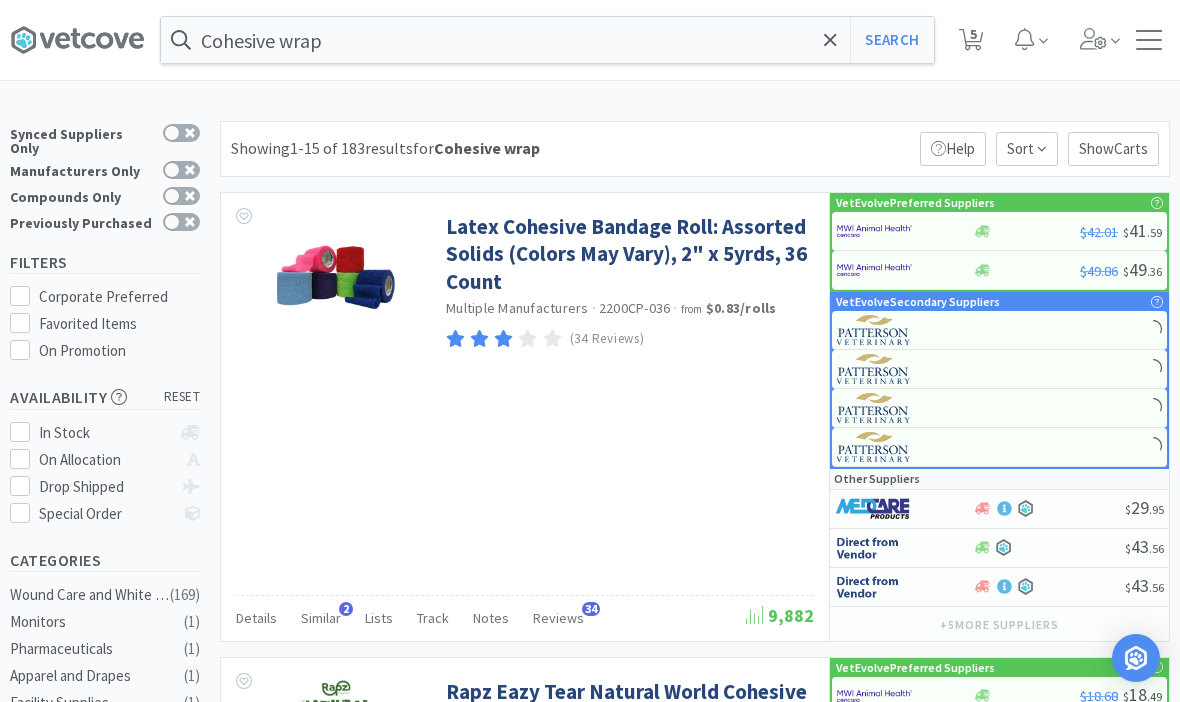 click on "Latex Cohesive Bandage Roll: Assorted Solids (Colors May Vary), 2" x 5yrds, 36 Count" at bounding box center [627, 254] 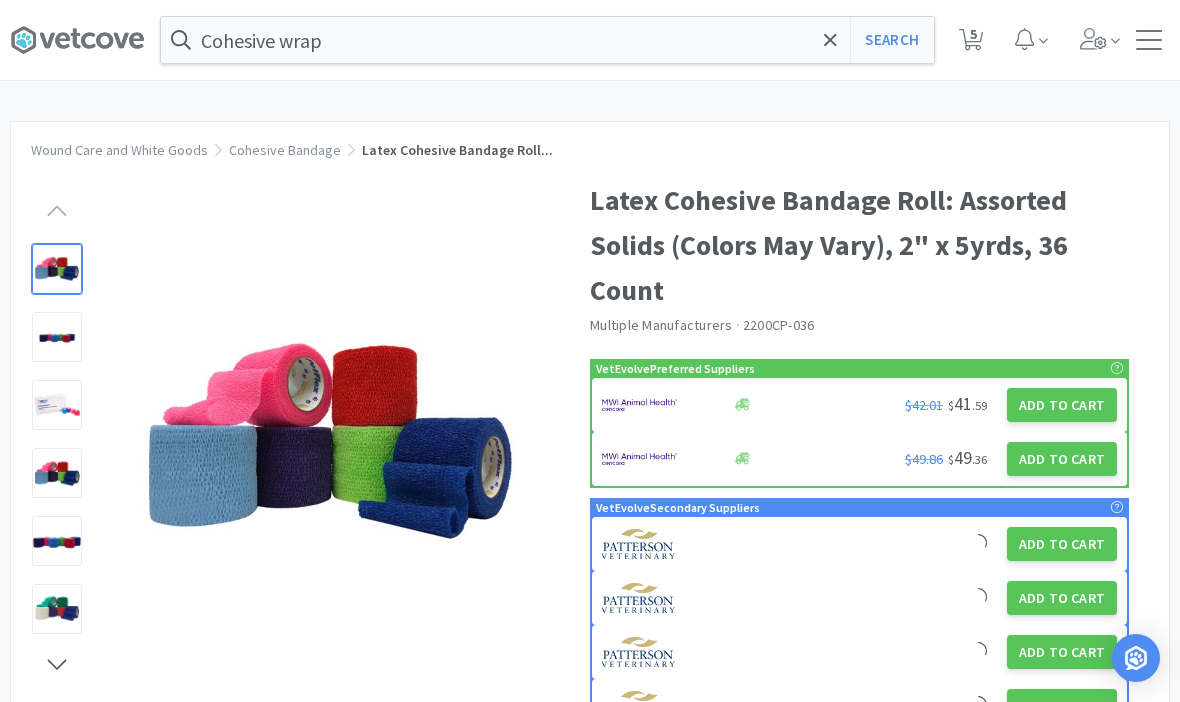 select on "1" 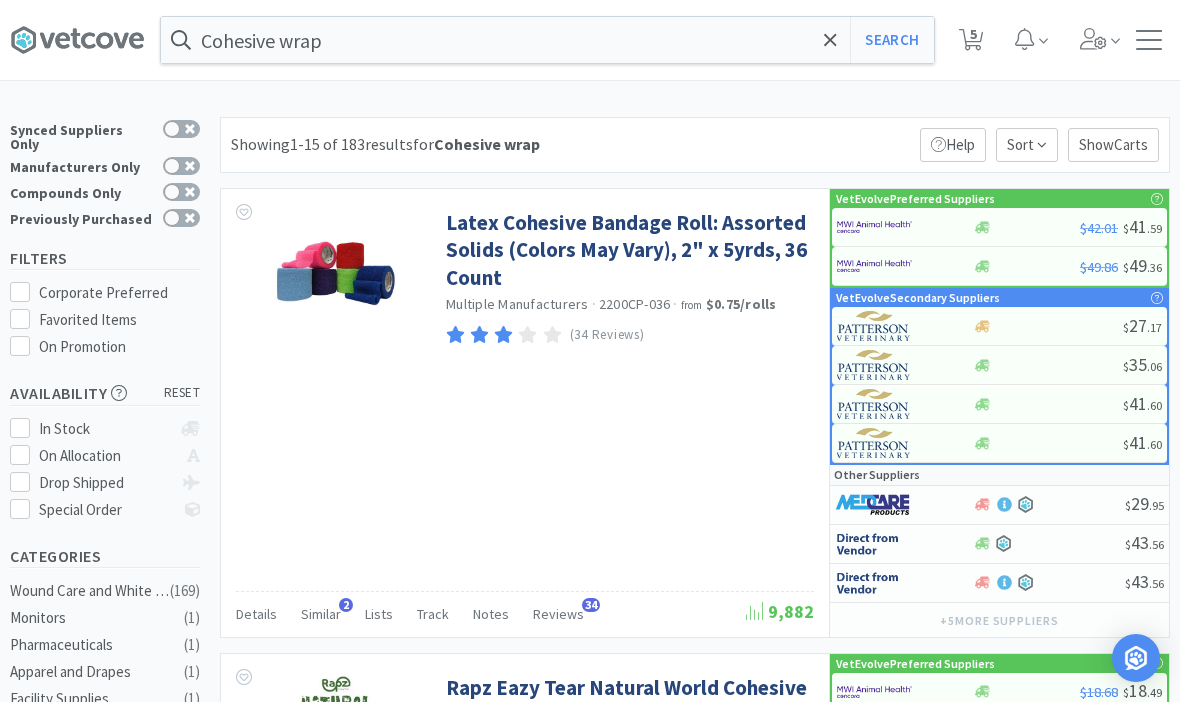 scroll, scrollTop: 0, scrollLeft: 0, axis: both 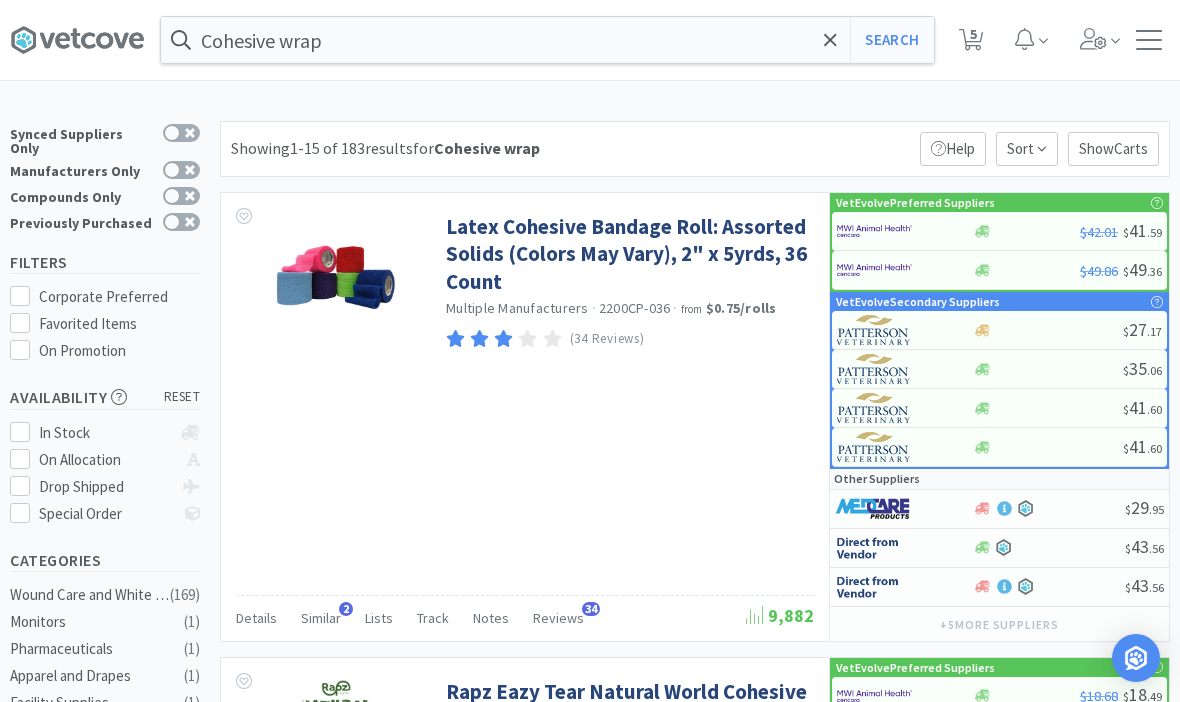 click on "Cohesive wrap" at bounding box center (547, 40) 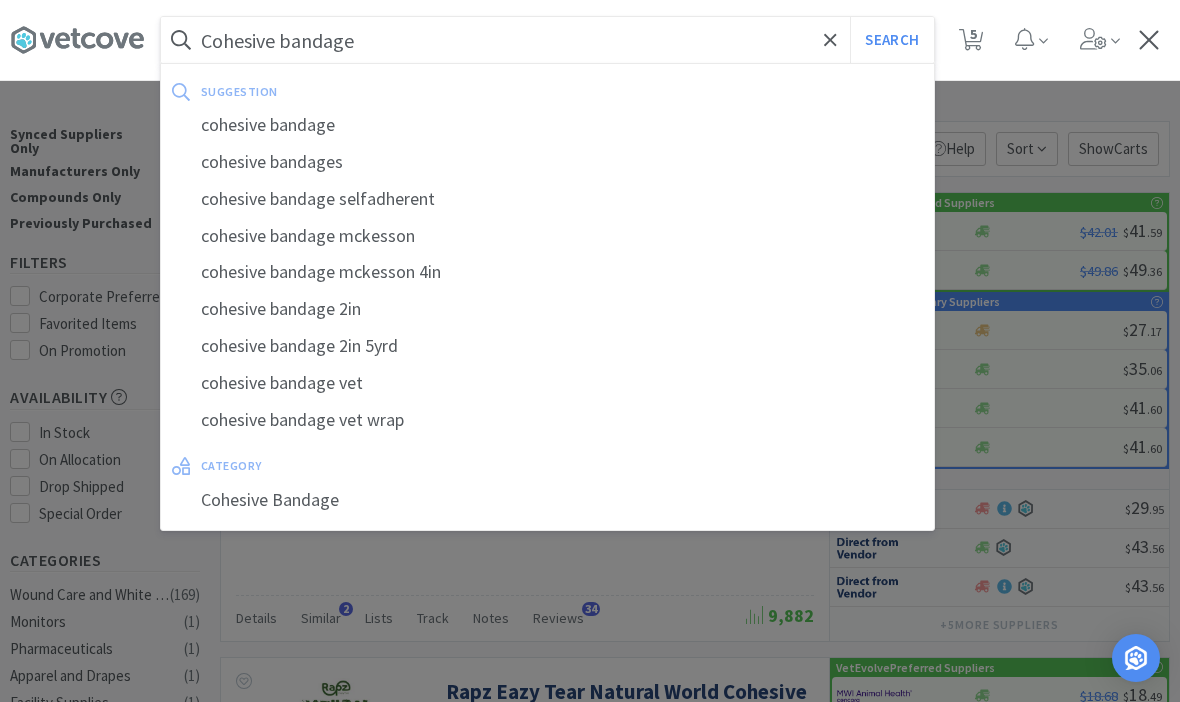 type on "Cohesive bandage" 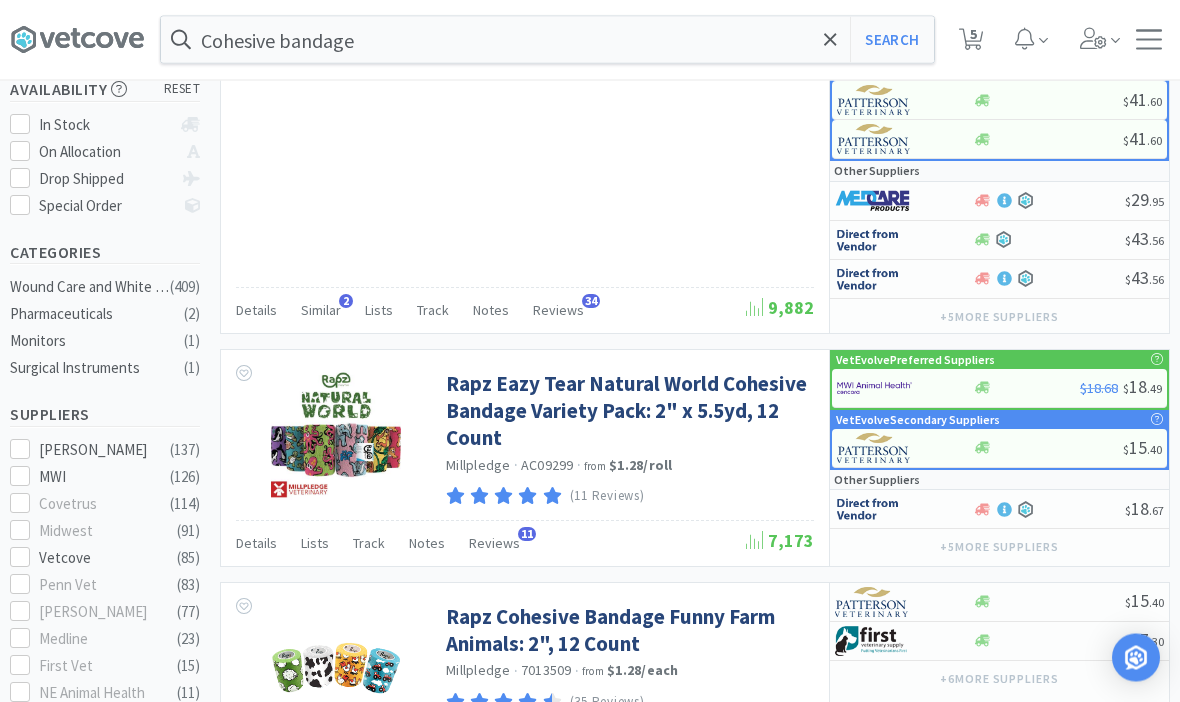 scroll, scrollTop: 313, scrollLeft: 0, axis: vertical 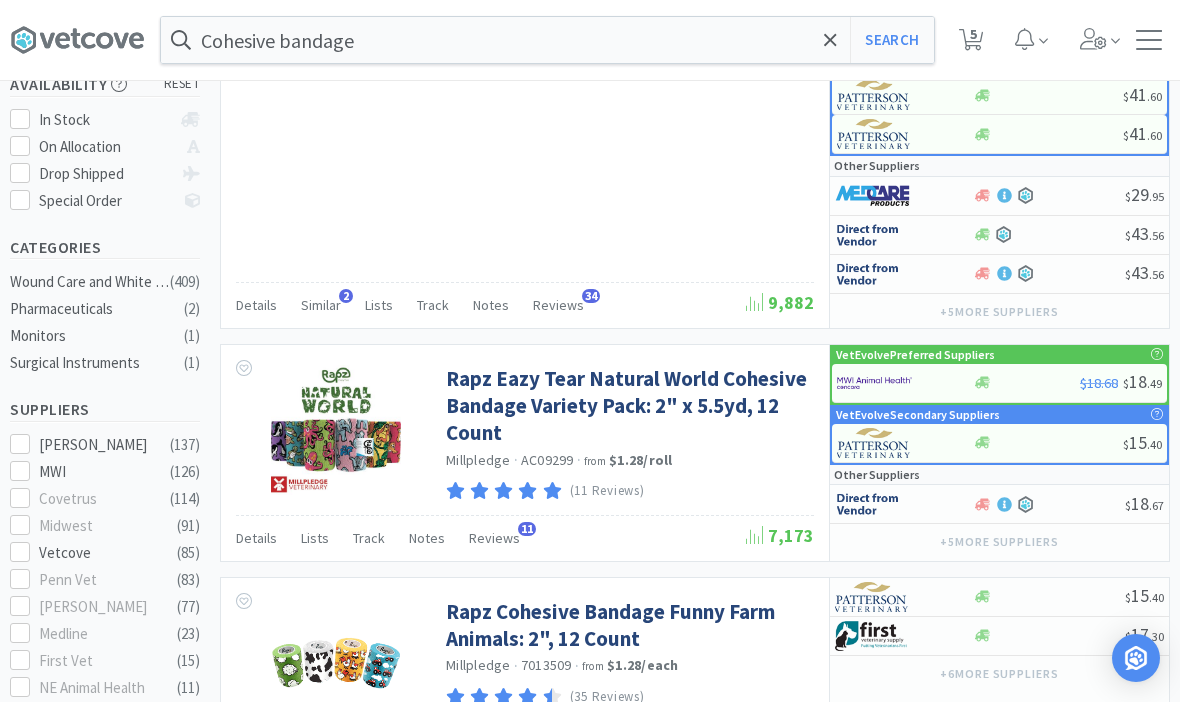 click on "Similar 2" at bounding box center [321, 308] 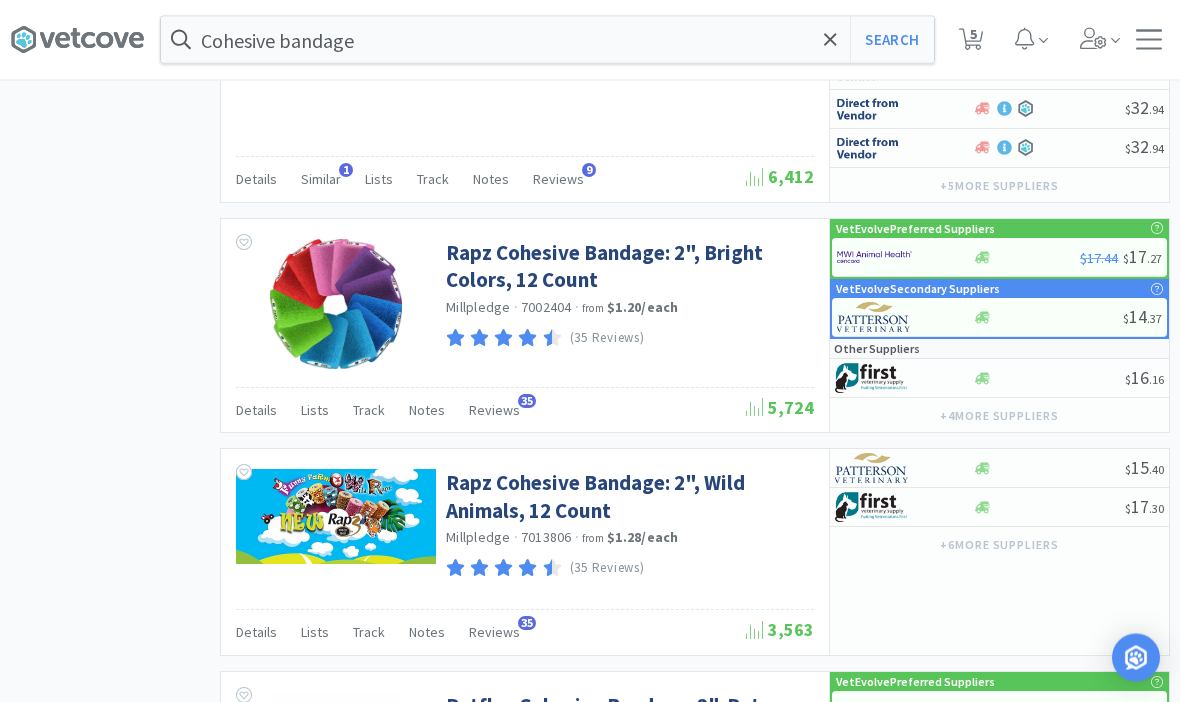 scroll, scrollTop: 1736, scrollLeft: 0, axis: vertical 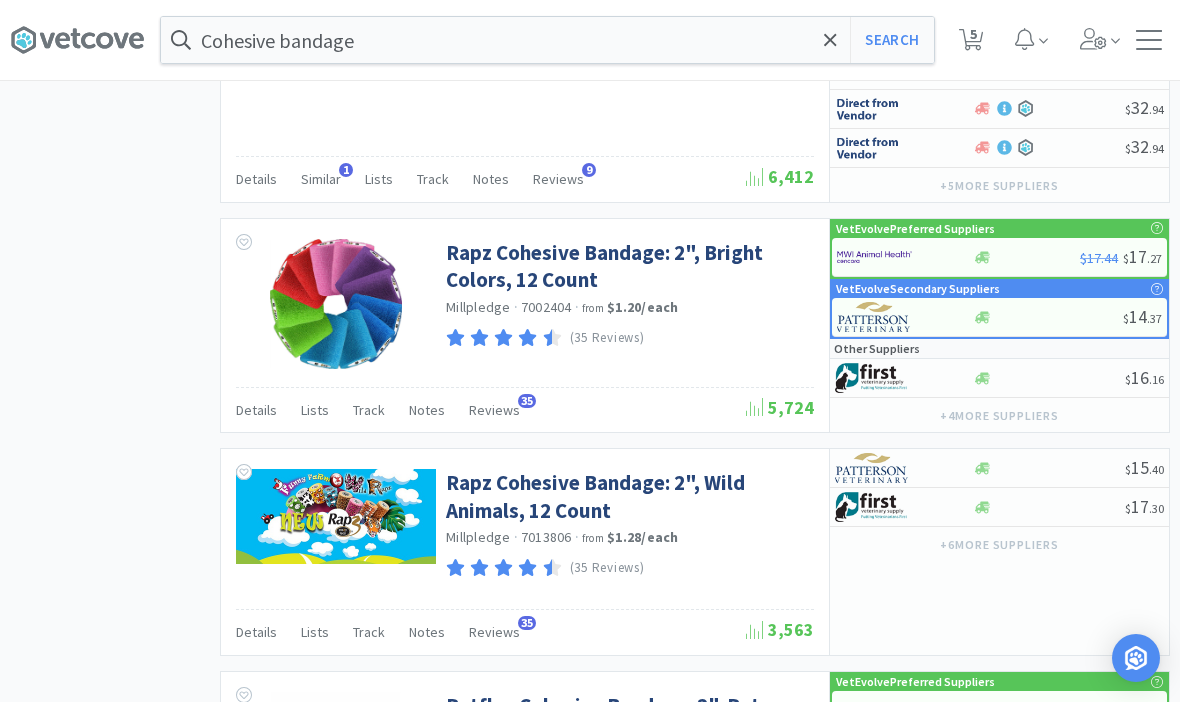 click on "Rapz Cohesive Bandage: 2", Bright Colors, 12 Count" at bounding box center (627, 266) 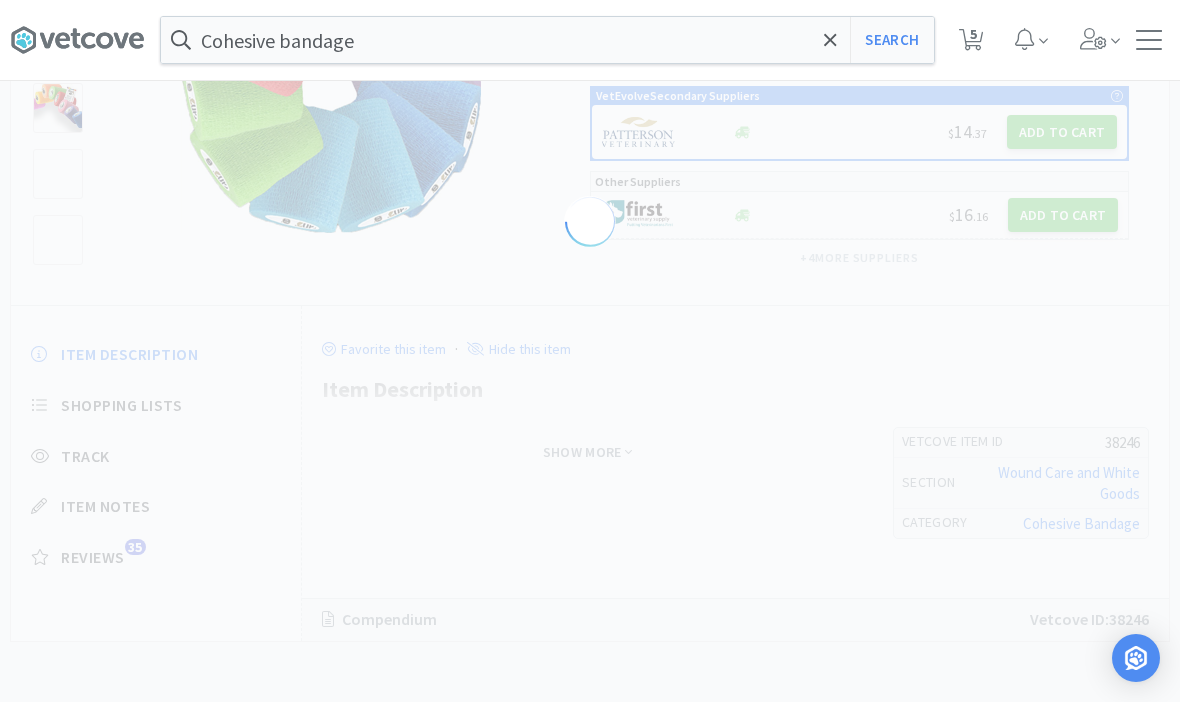 scroll, scrollTop: 0, scrollLeft: 0, axis: both 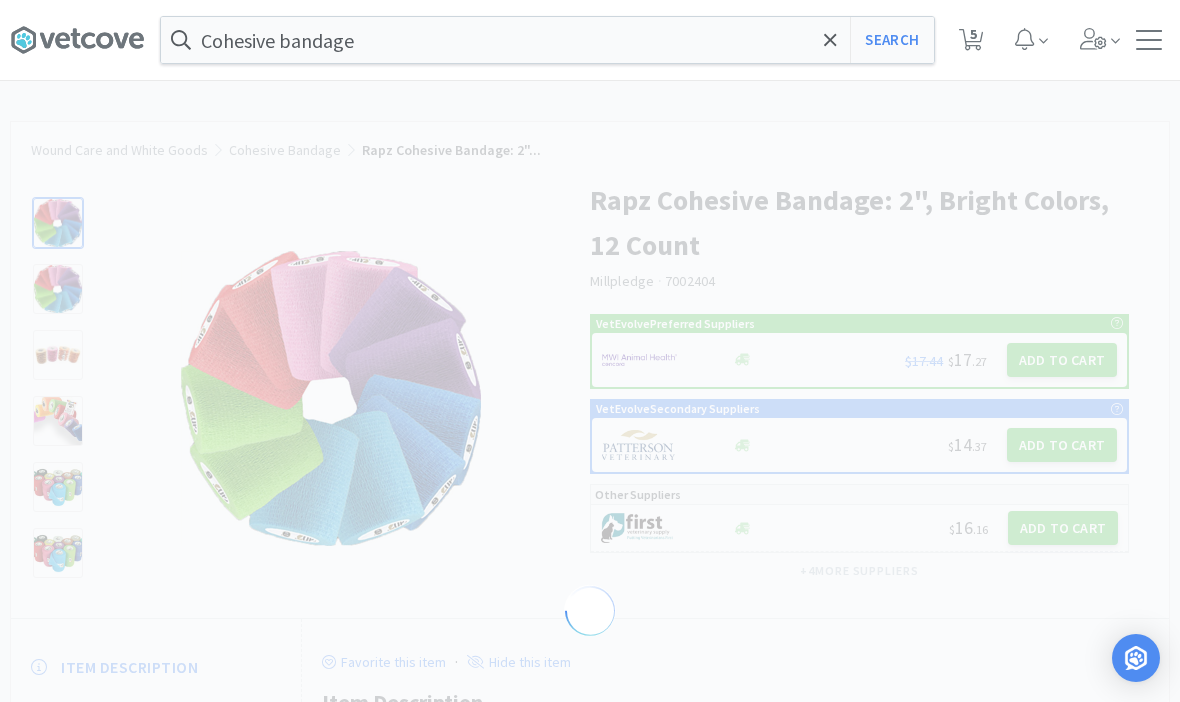 select on "38246" 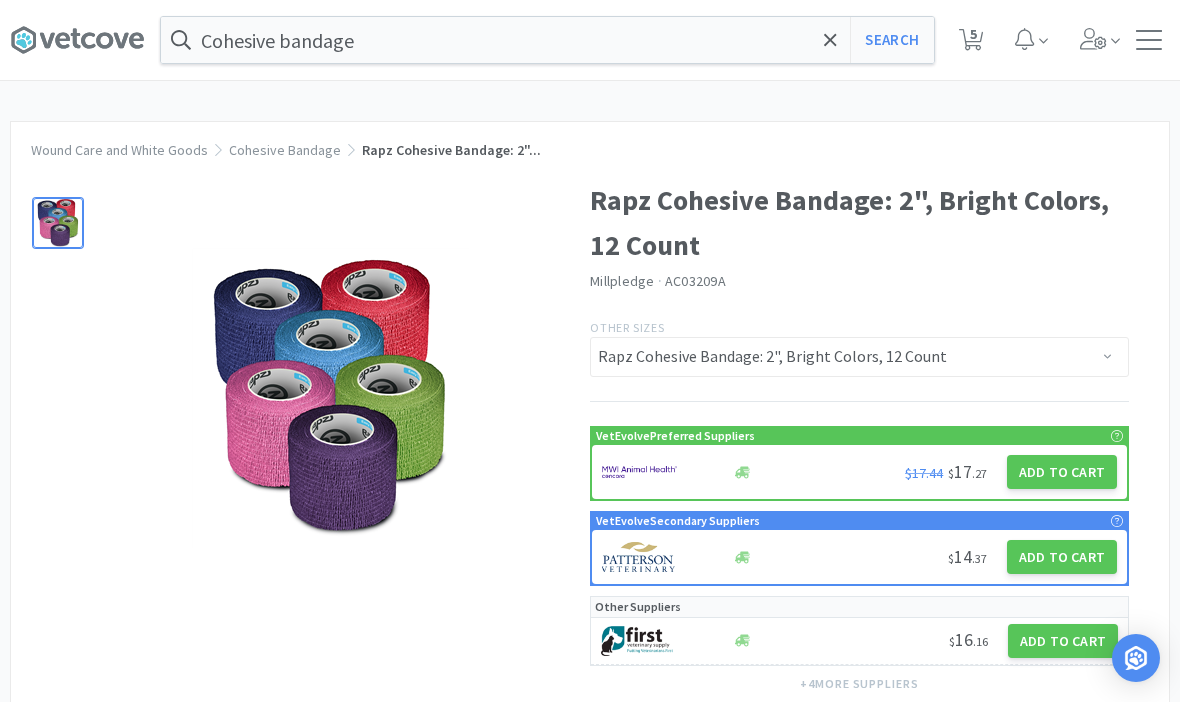 click on "Add to Cart" at bounding box center (1062, 472) 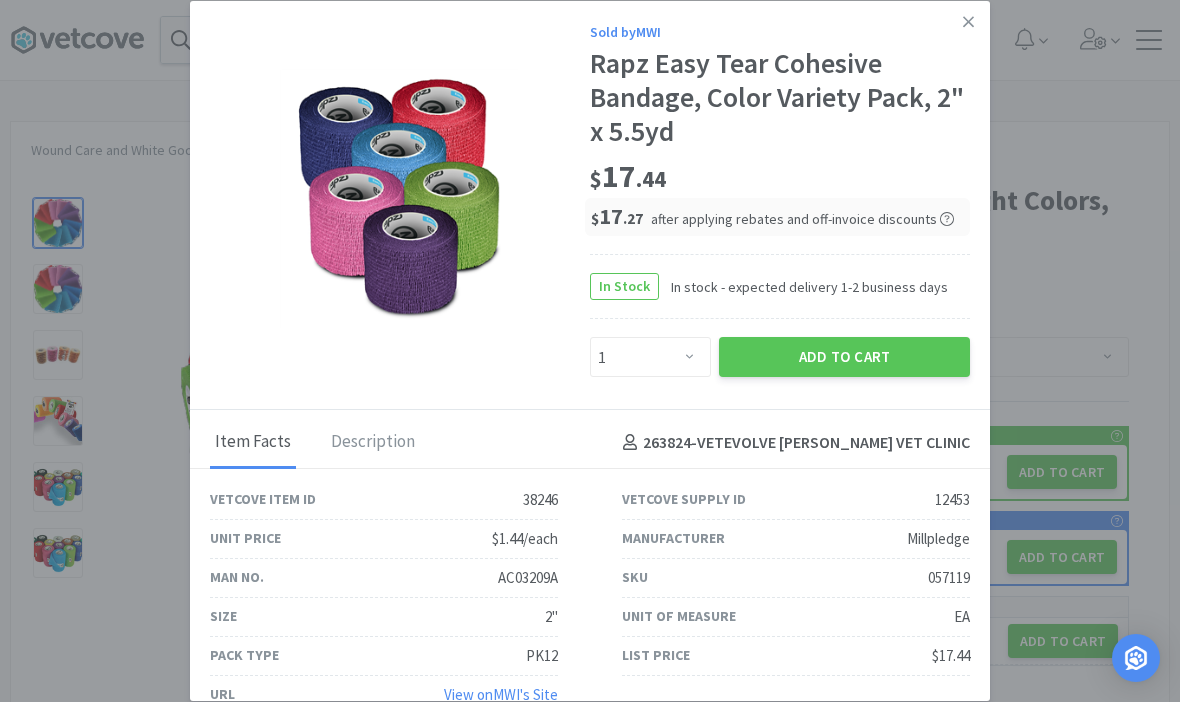 click on "Add to Cart" at bounding box center (844, 357) 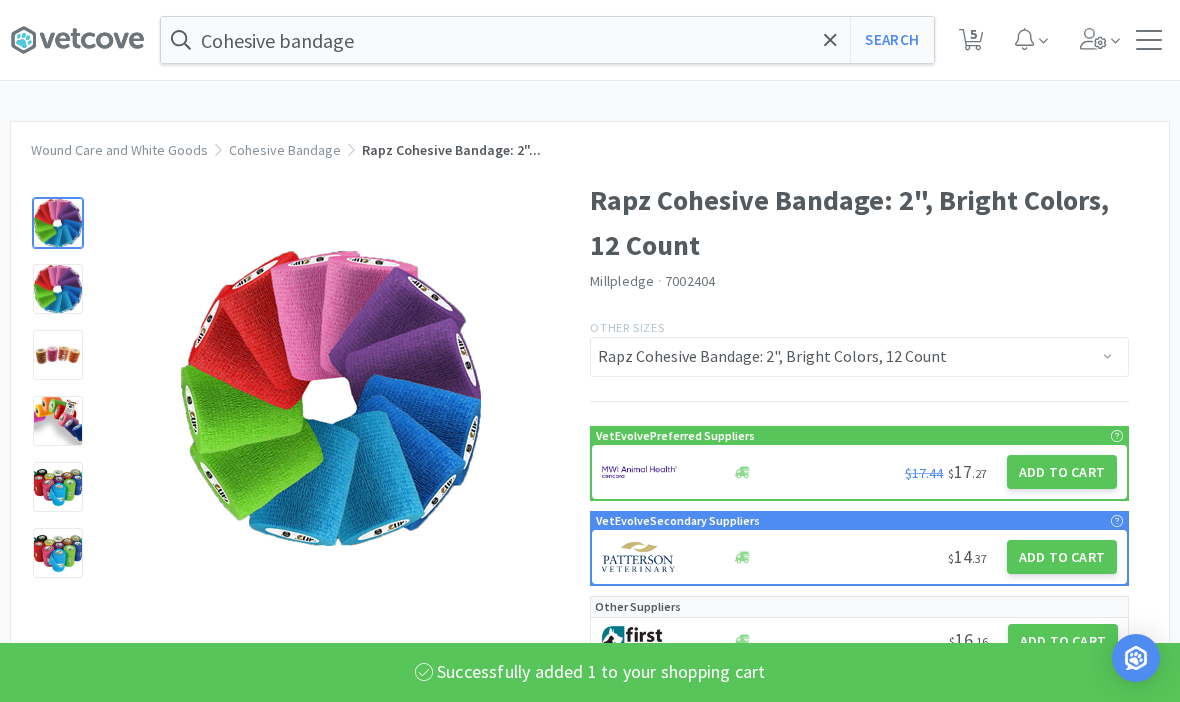 click on "Cohesive bandage" at bounding box center [547, 40] 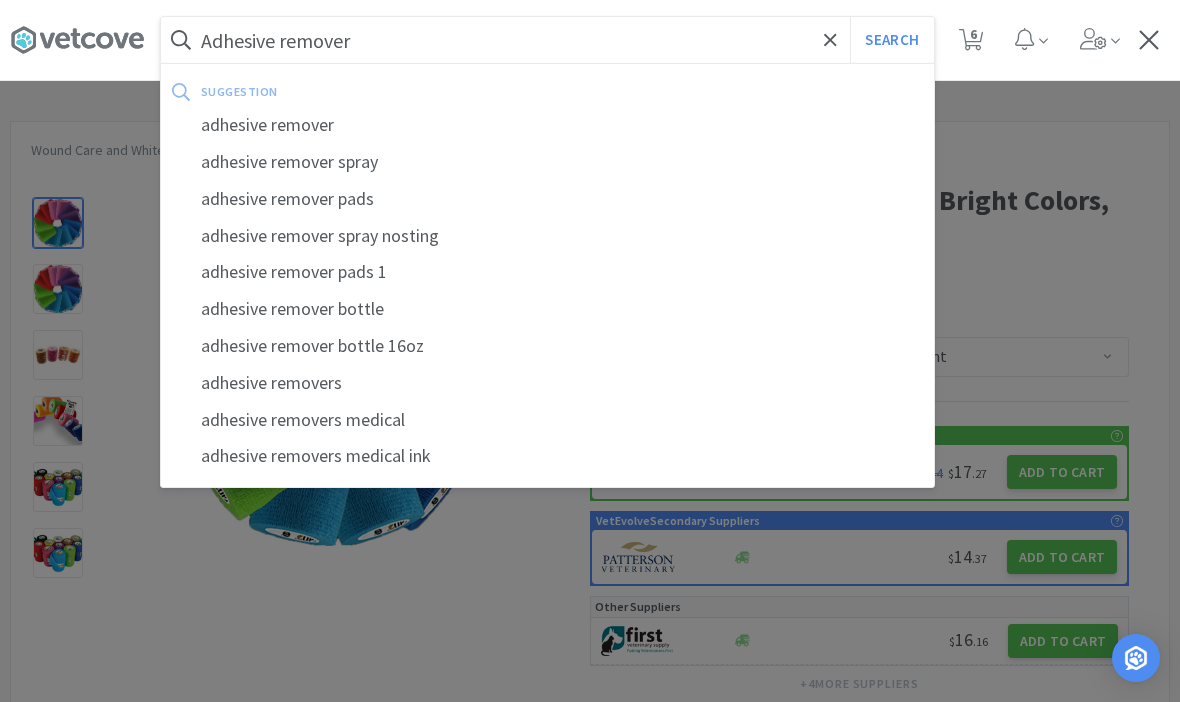 type on "Adhesive remover" 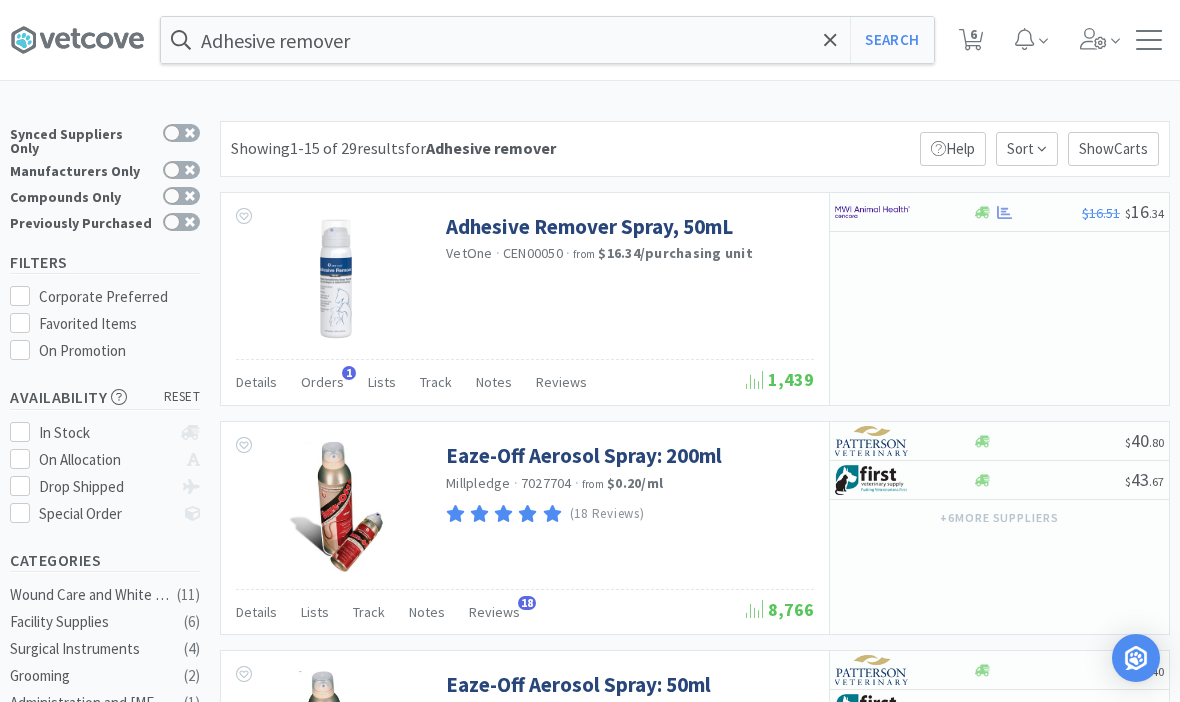 click on "Adhesive Remover Spray, 50mL" at bounding box center (589, 226) 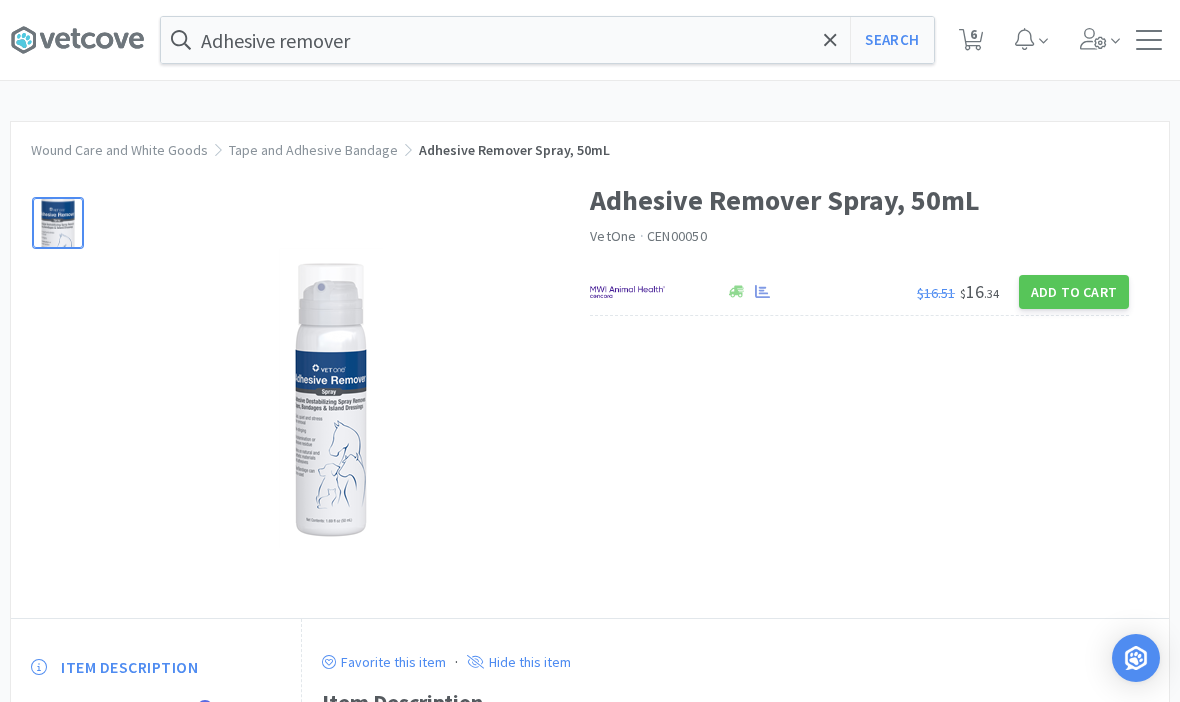 click on "Add to Cart" at bounding box center (1074, 292) 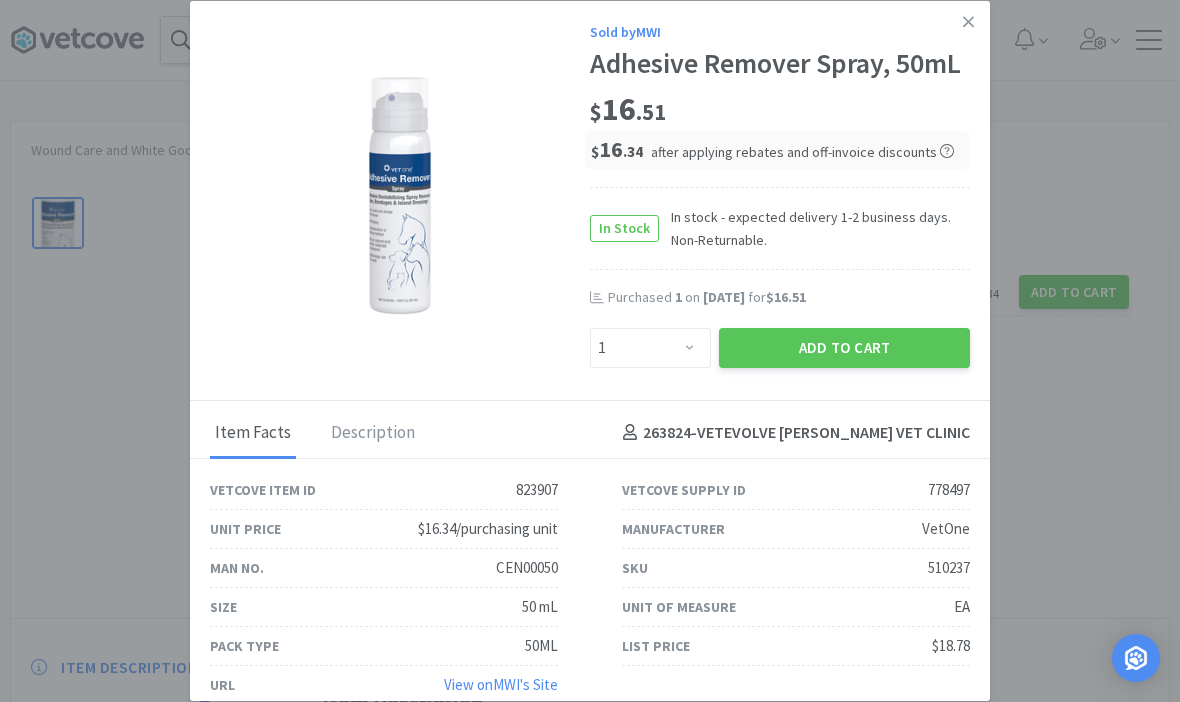 click on "Add to Cart" at bounding box center (844, 348) 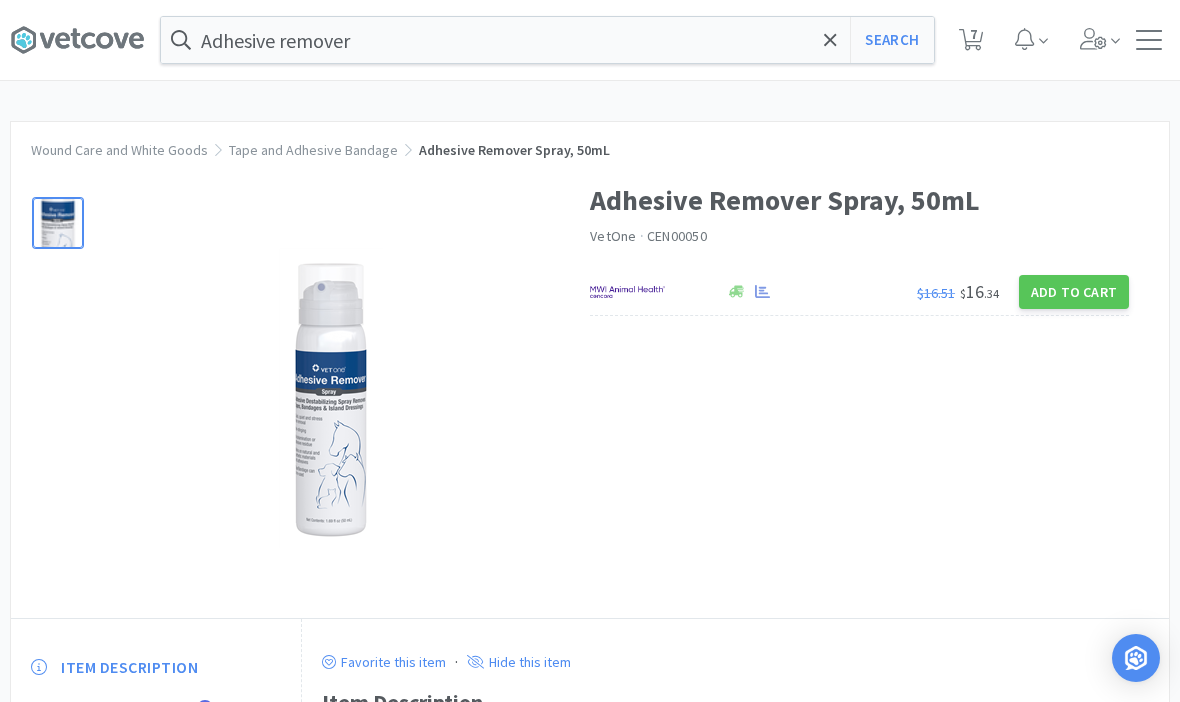 click 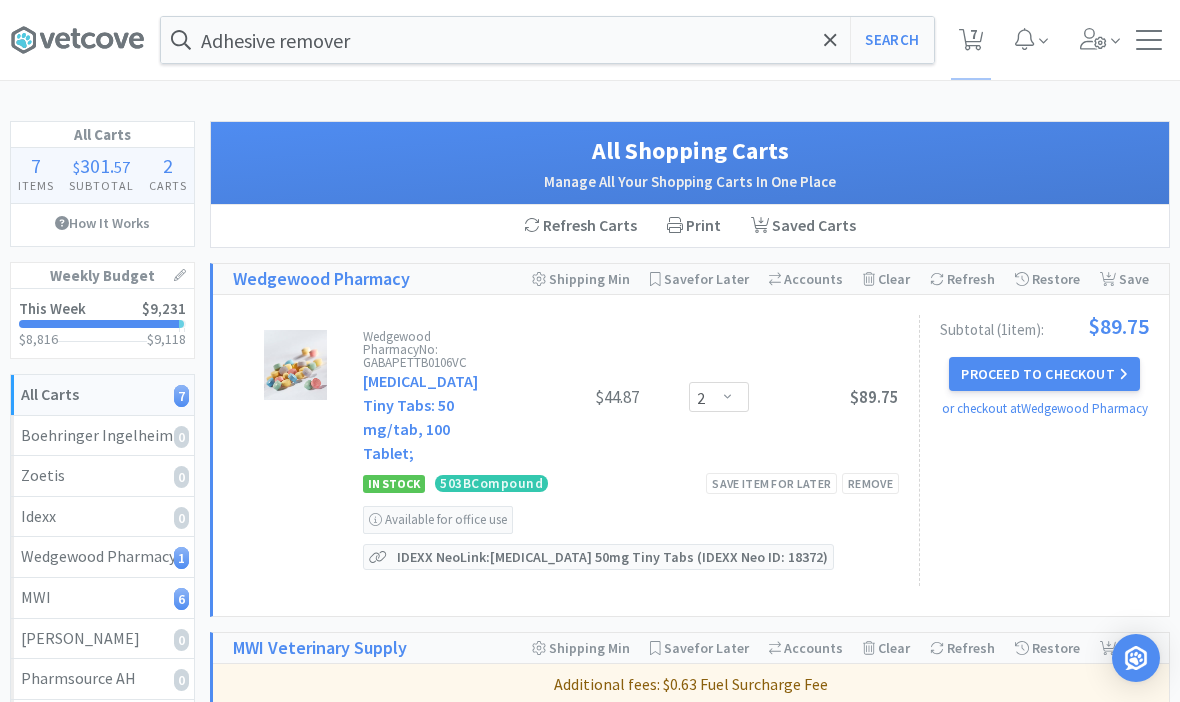 click on "Proceed to Checkout" at bounding box center [1044, 374] 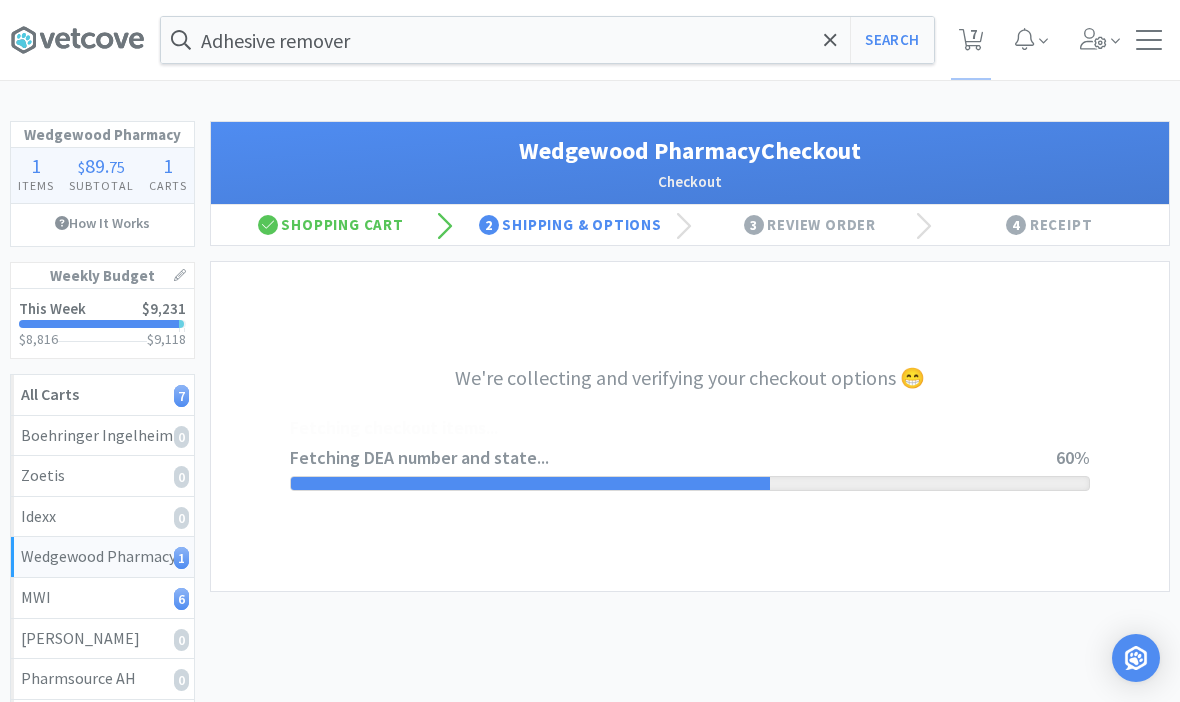 select on "TN" 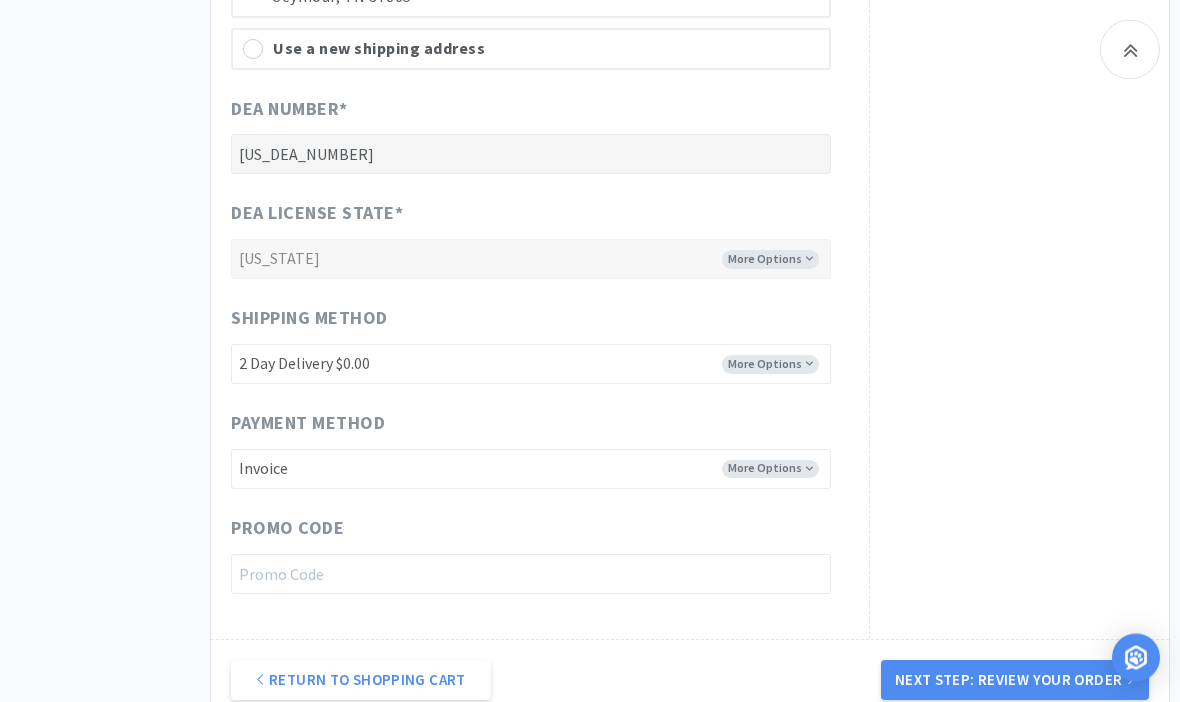 scroll, scrollTop: 1093, scrollLeft: 0, axis: vertical 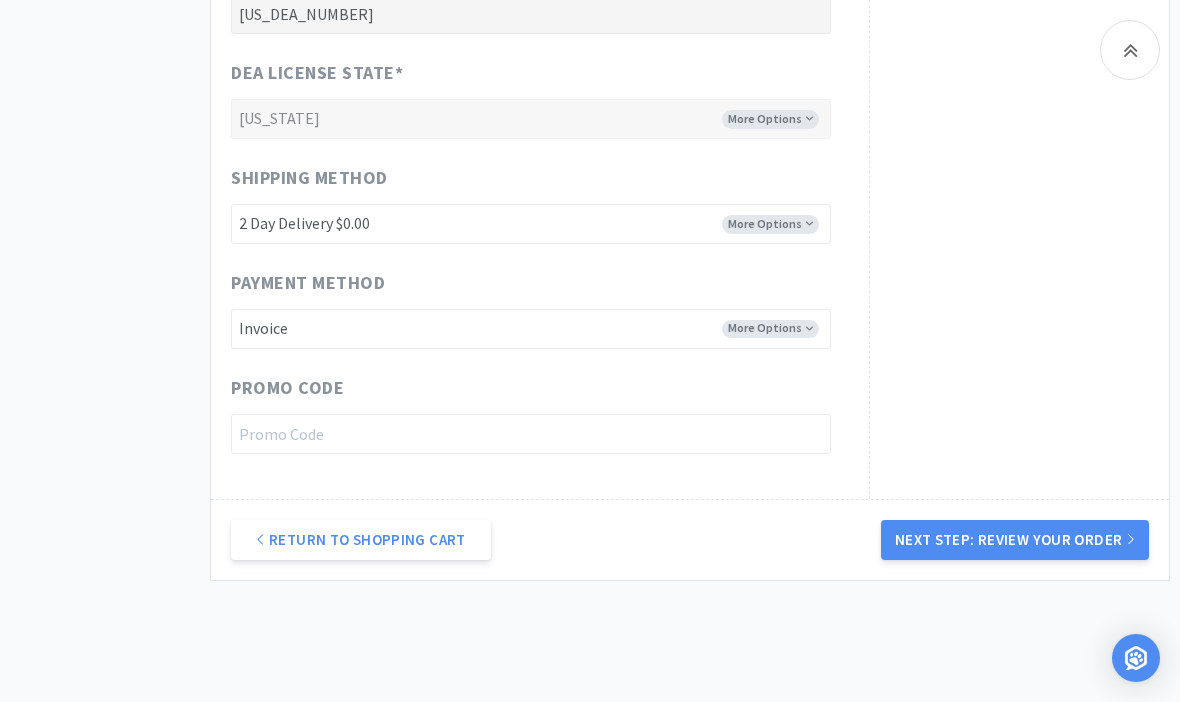 click on "Next Step: Review Your Order" at bounding box center (1015, 540) 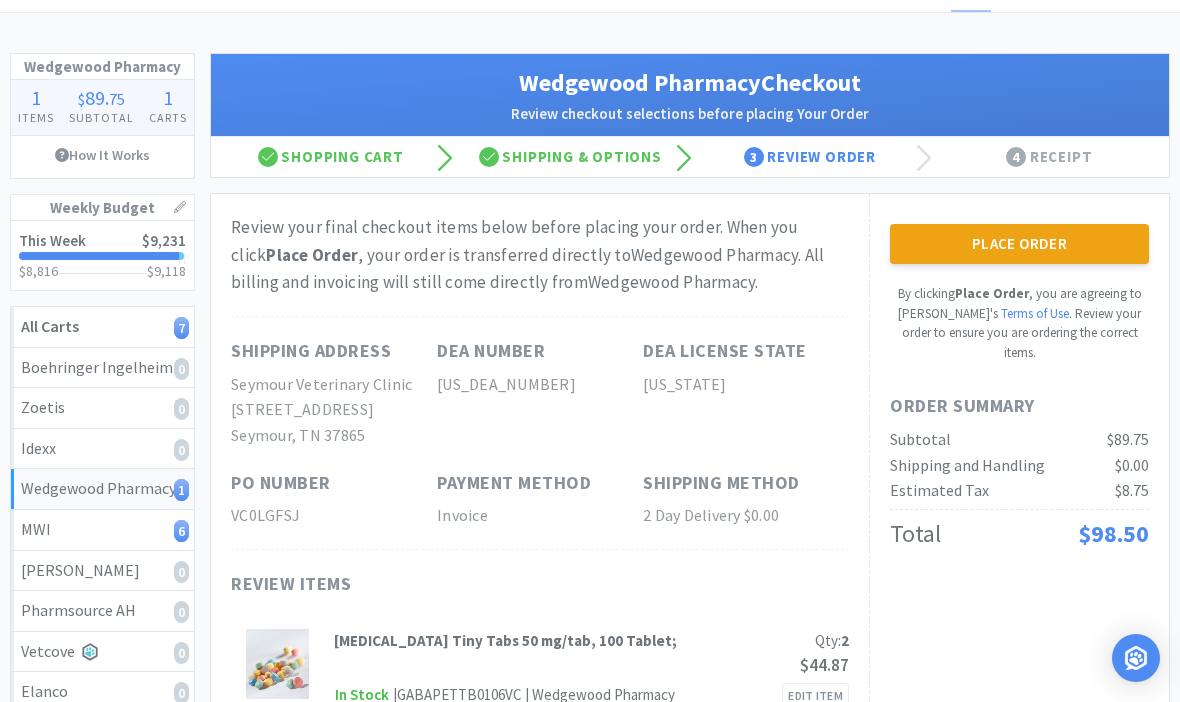 scroll, scrollTop: 67, scrollLeft: 0, axis: vertical 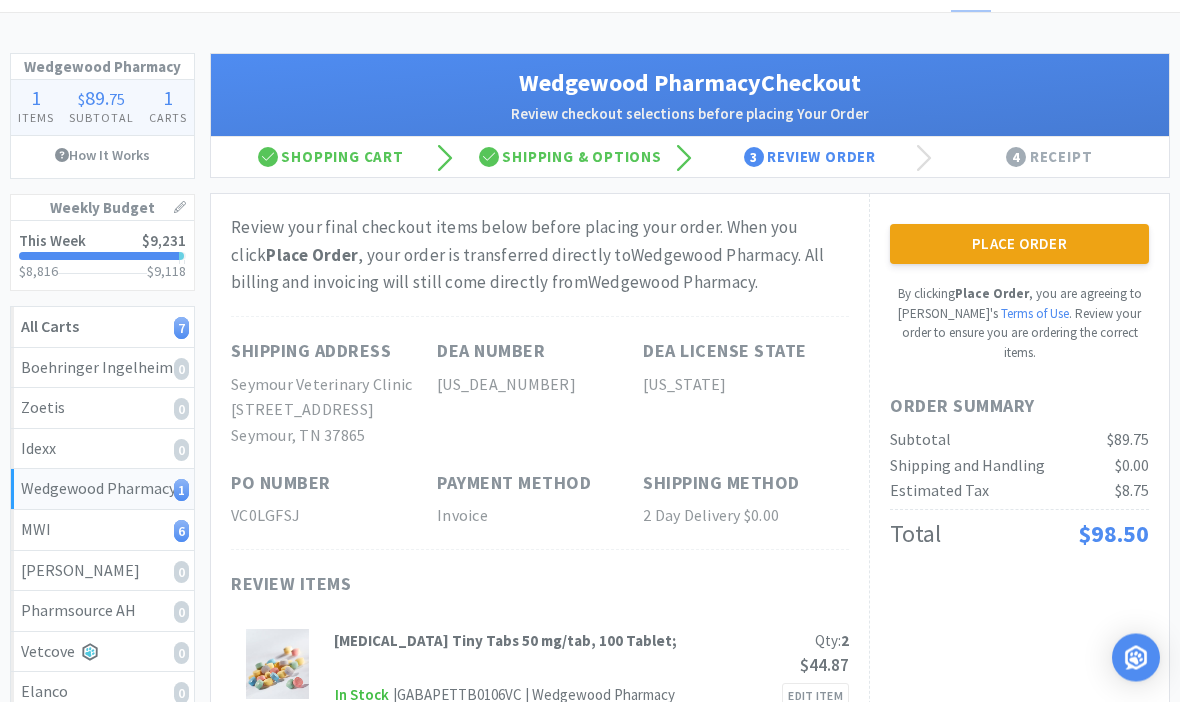 click on "Place Order" at bounding box center [1019, 245] 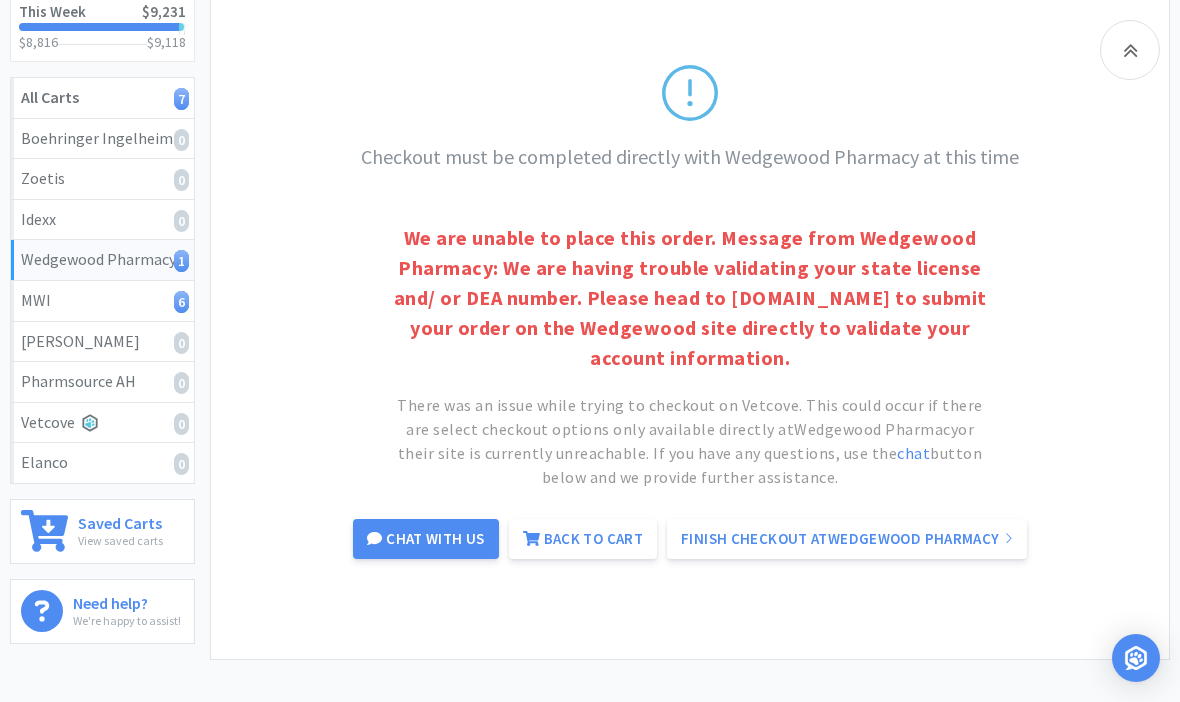 scroll, scrollTop: 316, scrollLeft: 0, axis: vertical 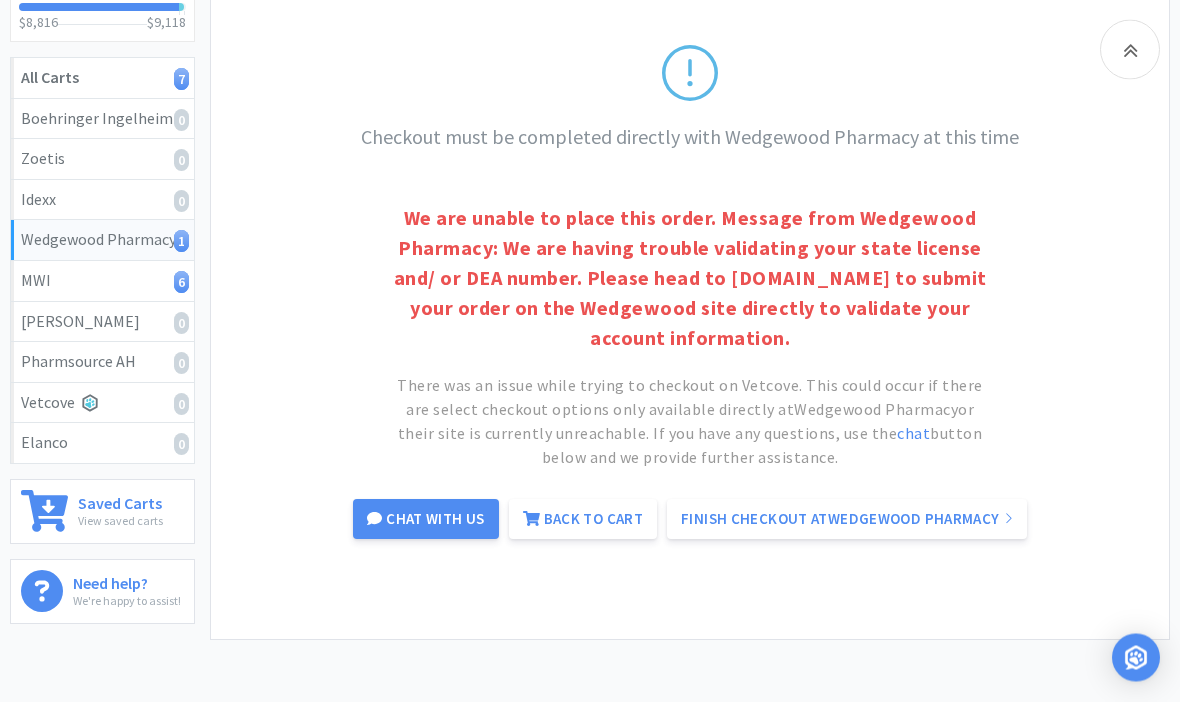click on "Finish Checkout at  Wedgewood Pharmacy" at bounding box center (847, 520) 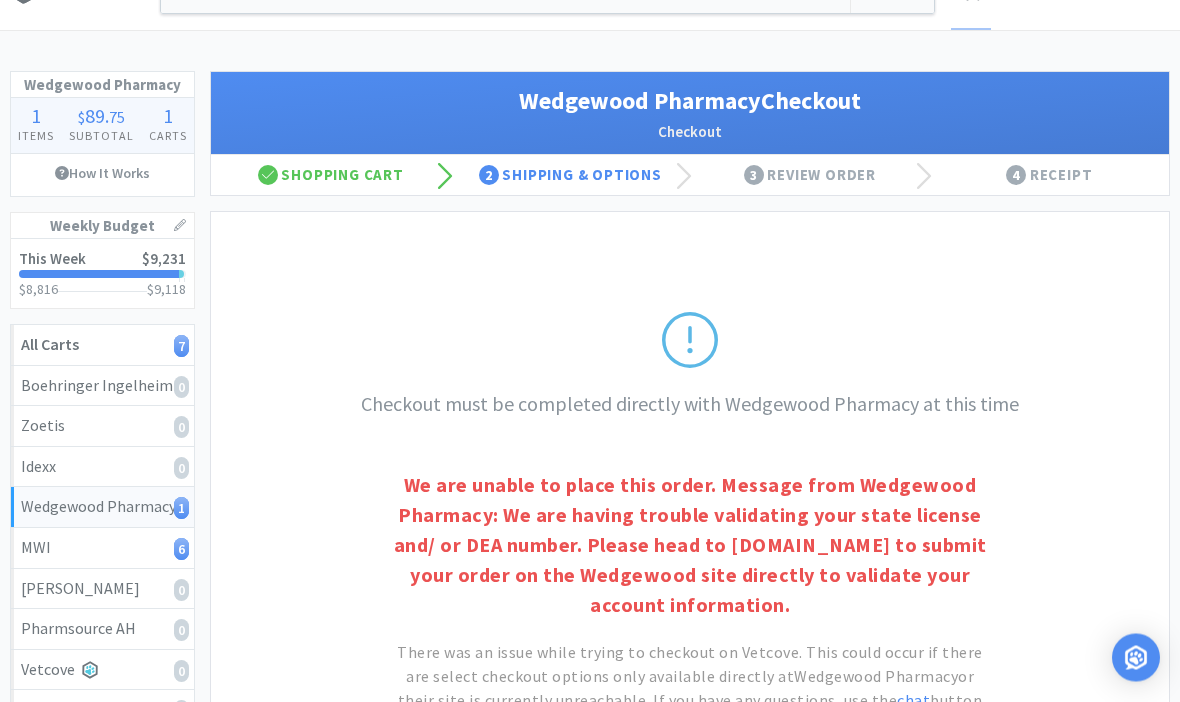 scroll, scrollTop: 0, scrollLeft: 0, axis: both 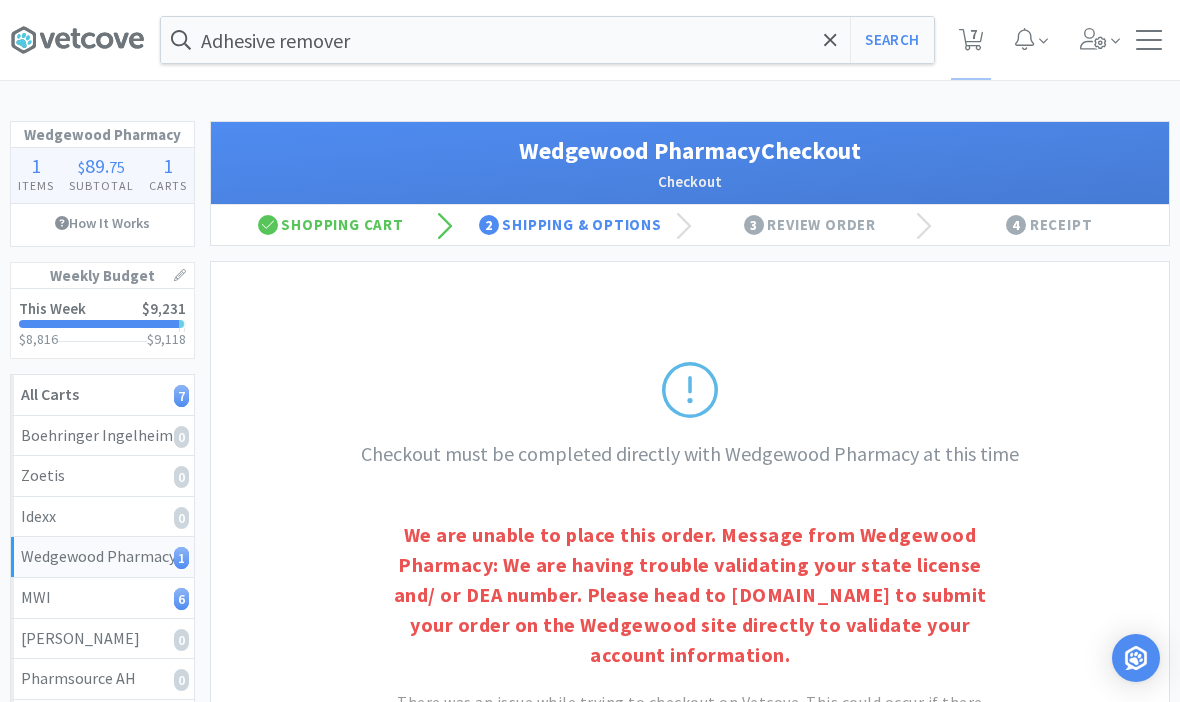 click 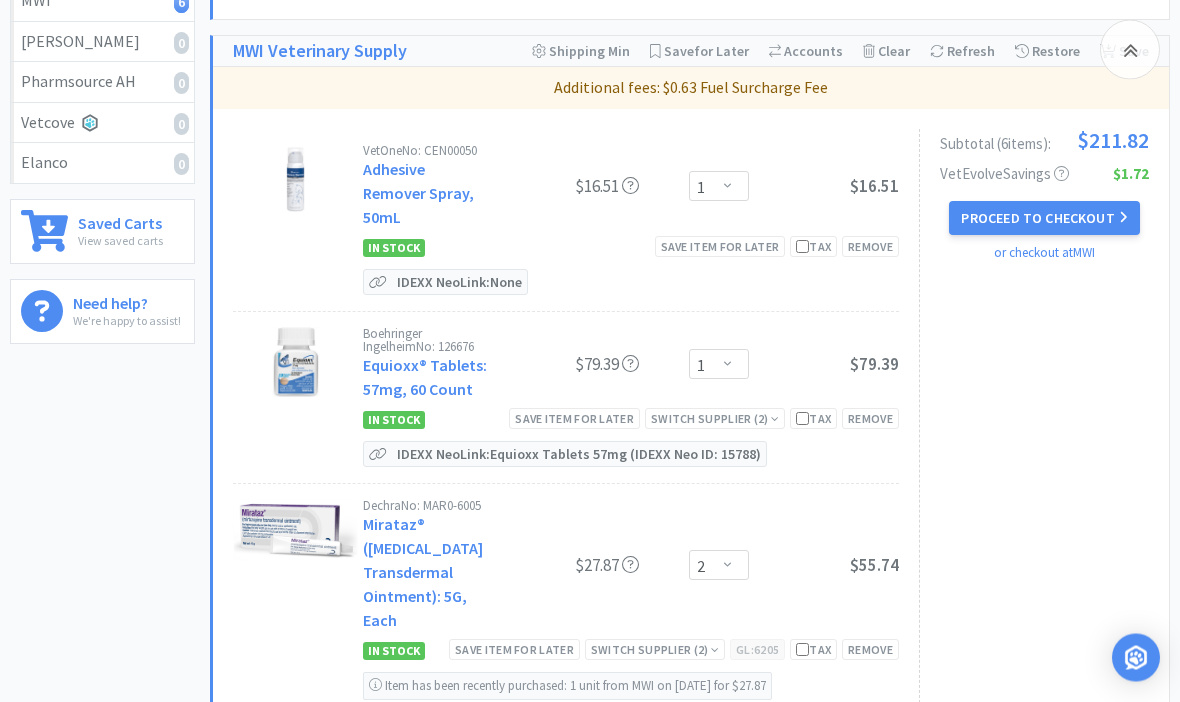 scroll, scrollTop: 594, scrollLeft: 0, axis: vertical 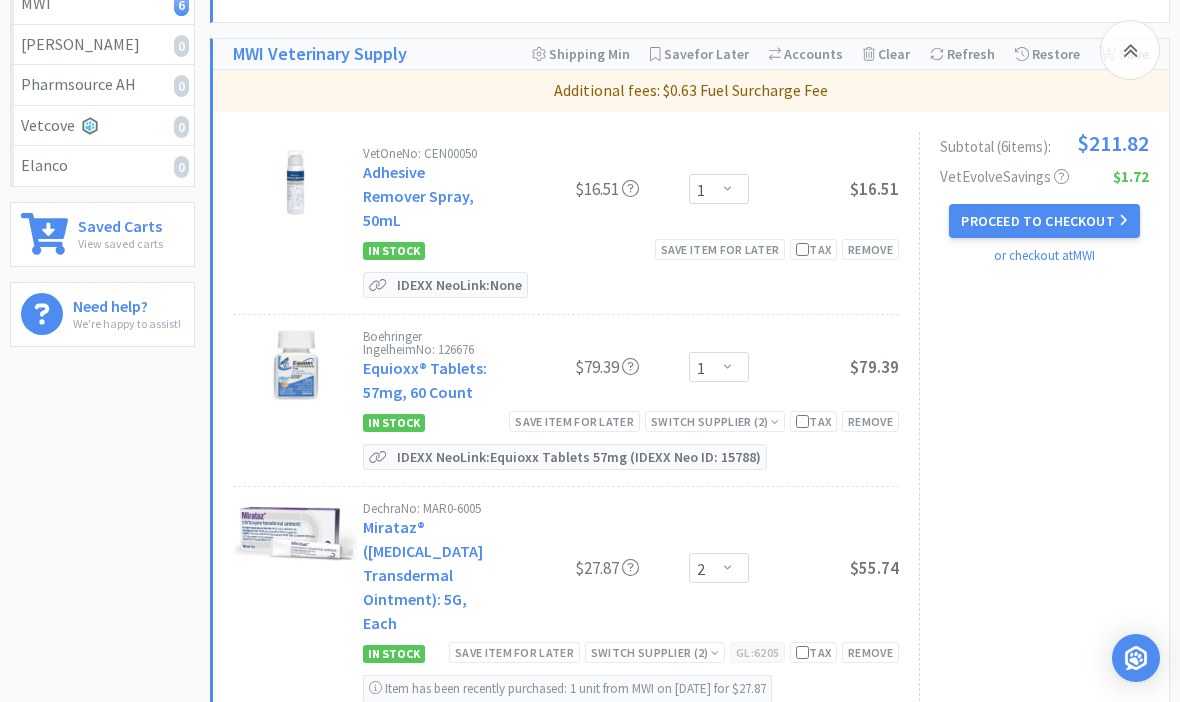 click on "IDEXX Neo  Link:  None" at bounding box center (459, 285) 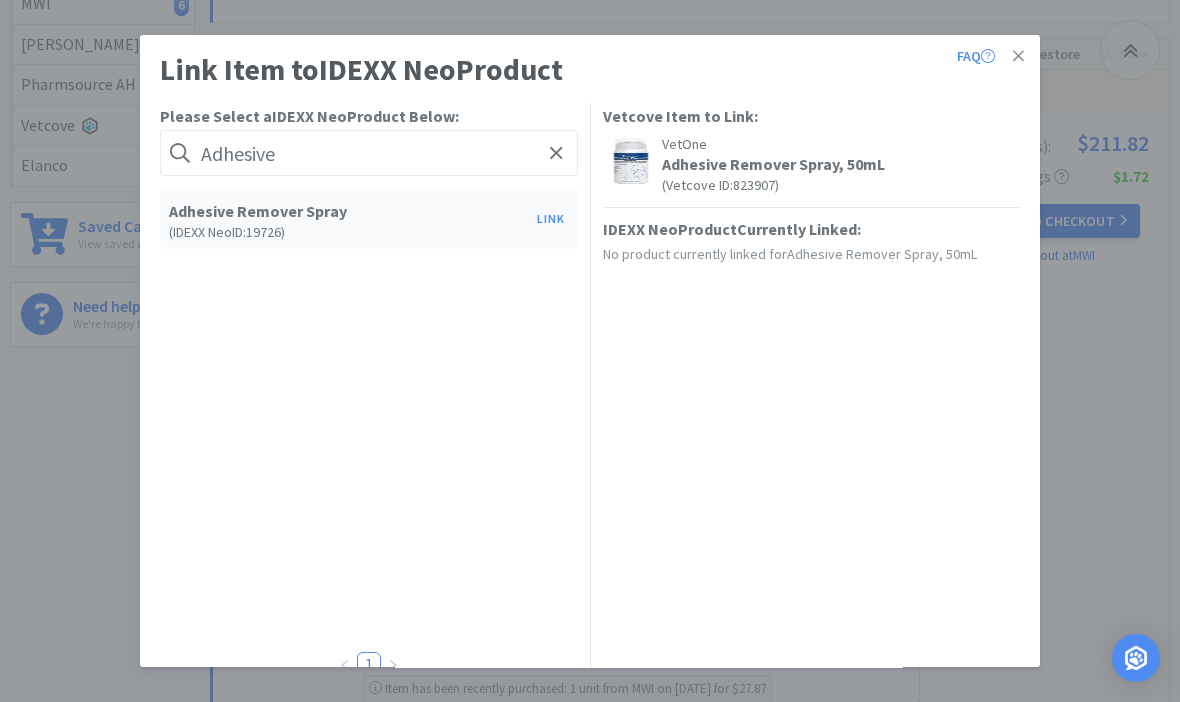 type on "Adhesive" 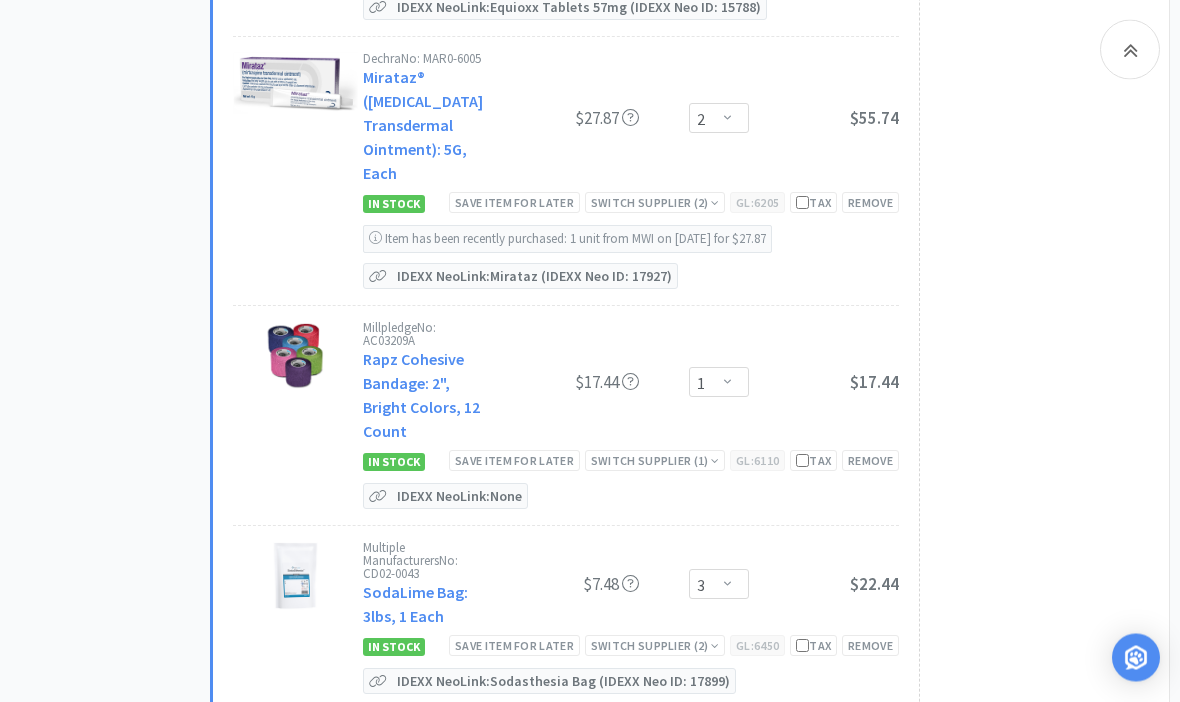 scroll, scrollTop: 1112, scrollLeft: 0, axis: vertical 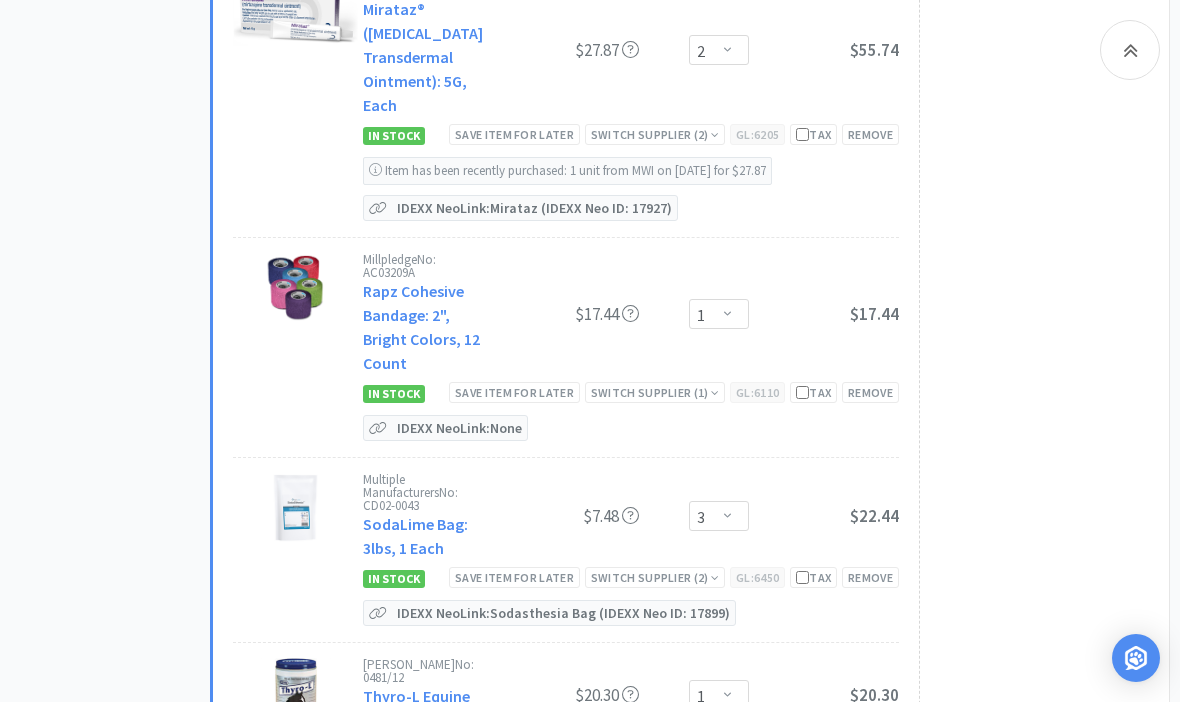 click on "Multiple Manufacturers  No: CD02-0043 SodaLime Bag: 3lbs, 1 Each $7.48   Enter Quantity 1 2 3 4 5 6 7 8 9 10 11 12 13 14 15 16 17 18 19 20 Enter Quantity $22.44 In Stock Save item for later Switch Supplier ( 2 )    GL:  6450       Tax Remove IDEXX Neo  Link:  Sodasthesia Bag (IDEXX Neo ID: 17899)" at bounding box center (566, 550) 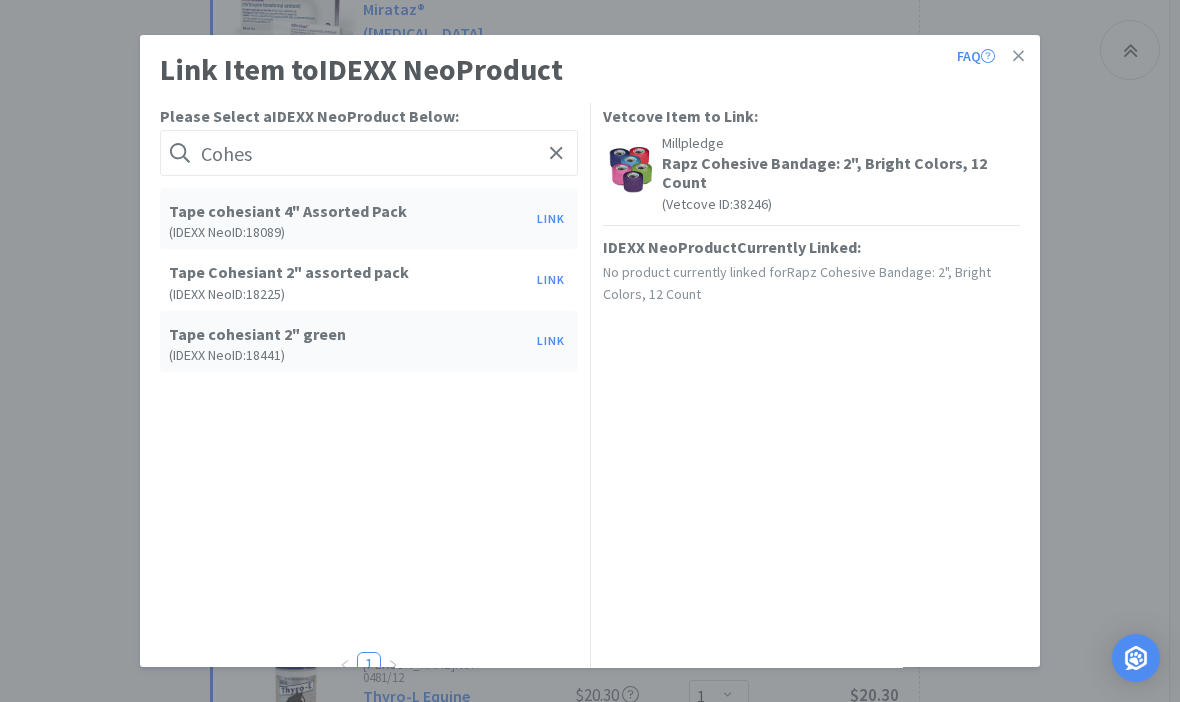 type on "Cohes" 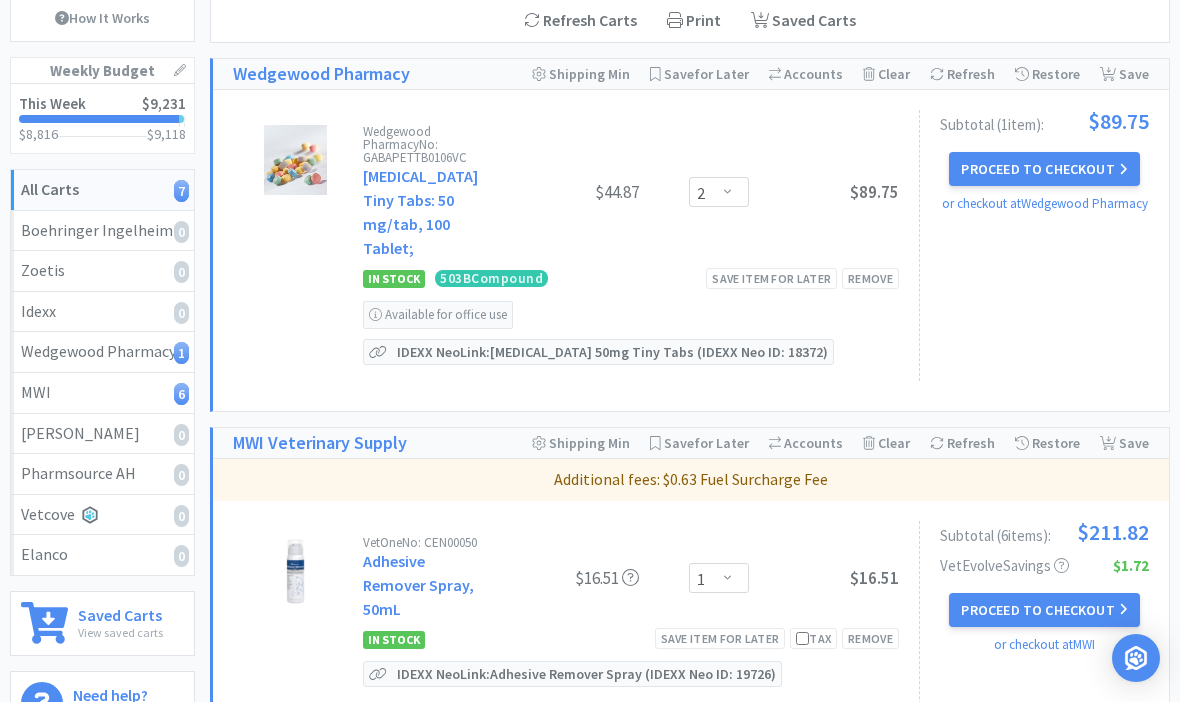 scroll, scrollTop: 0, scrollLeft: 0, axis: both 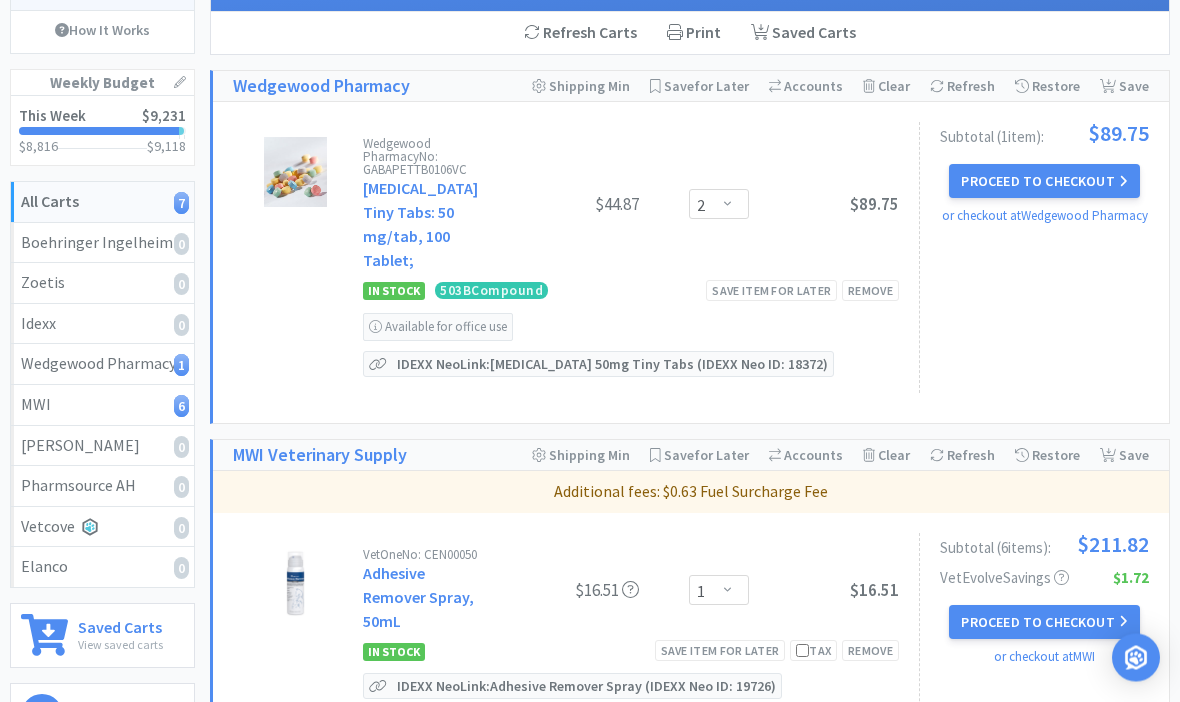 click on "Proceed to Checkout" at bounding box center (1044, 623) 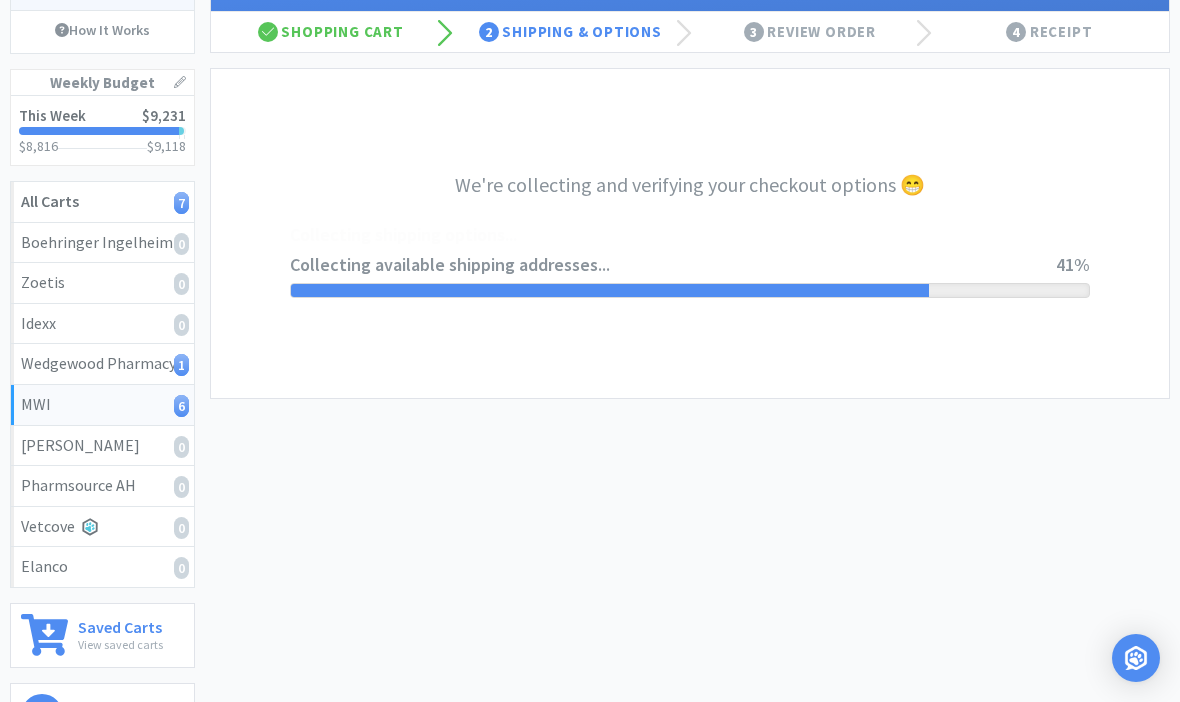 select on "STD_" 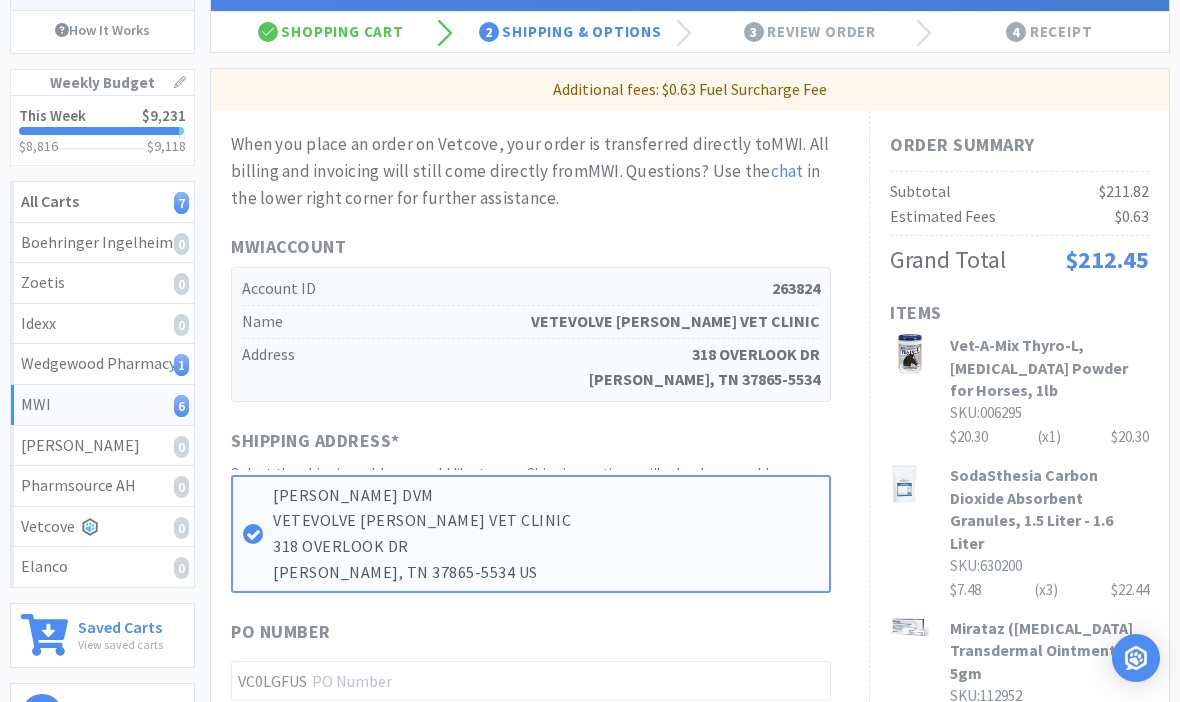 scroll, scrollTop: 0, scrollLeft: 0, axis: both 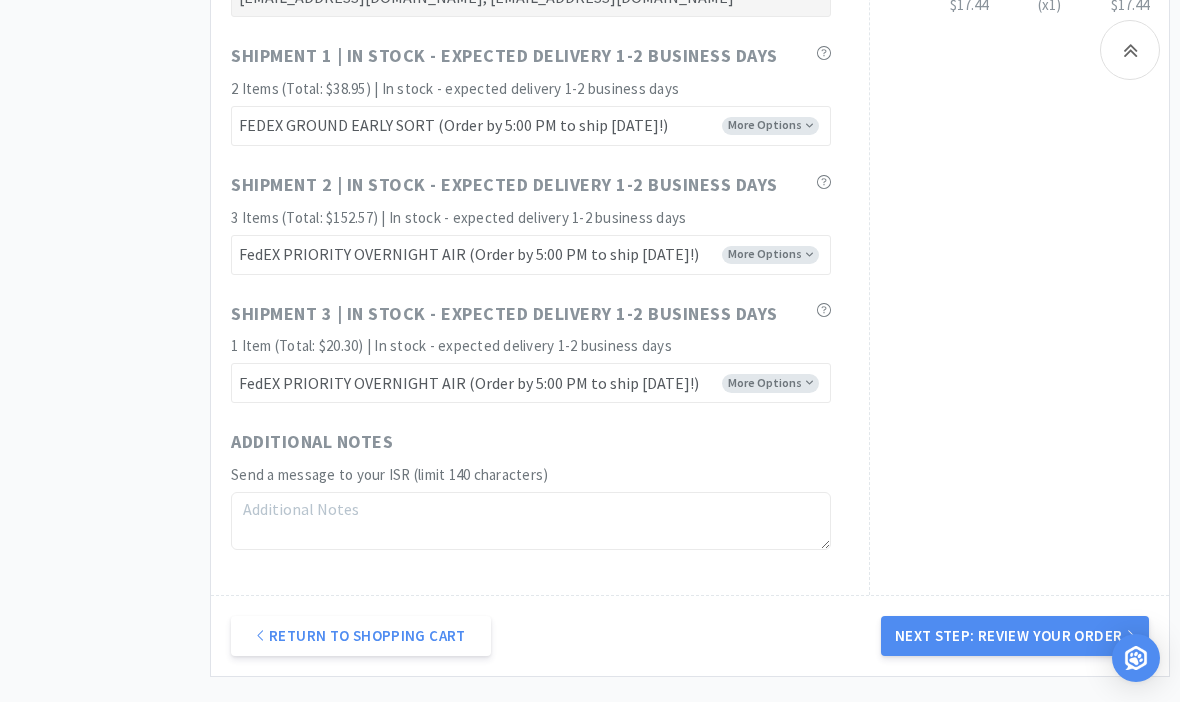 click on "Next Step: Review Your Order" at bounding box center [1015, 636] 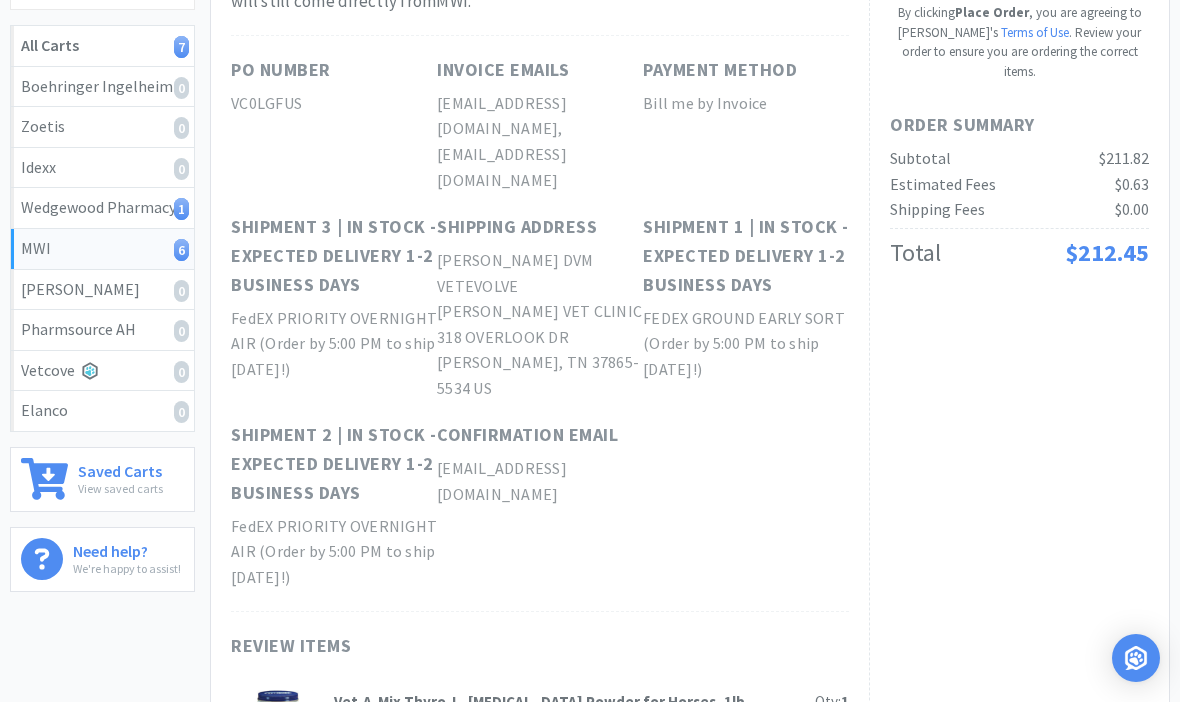 scroll, scrollTop: 0, scrollLeft: 0, axis: both 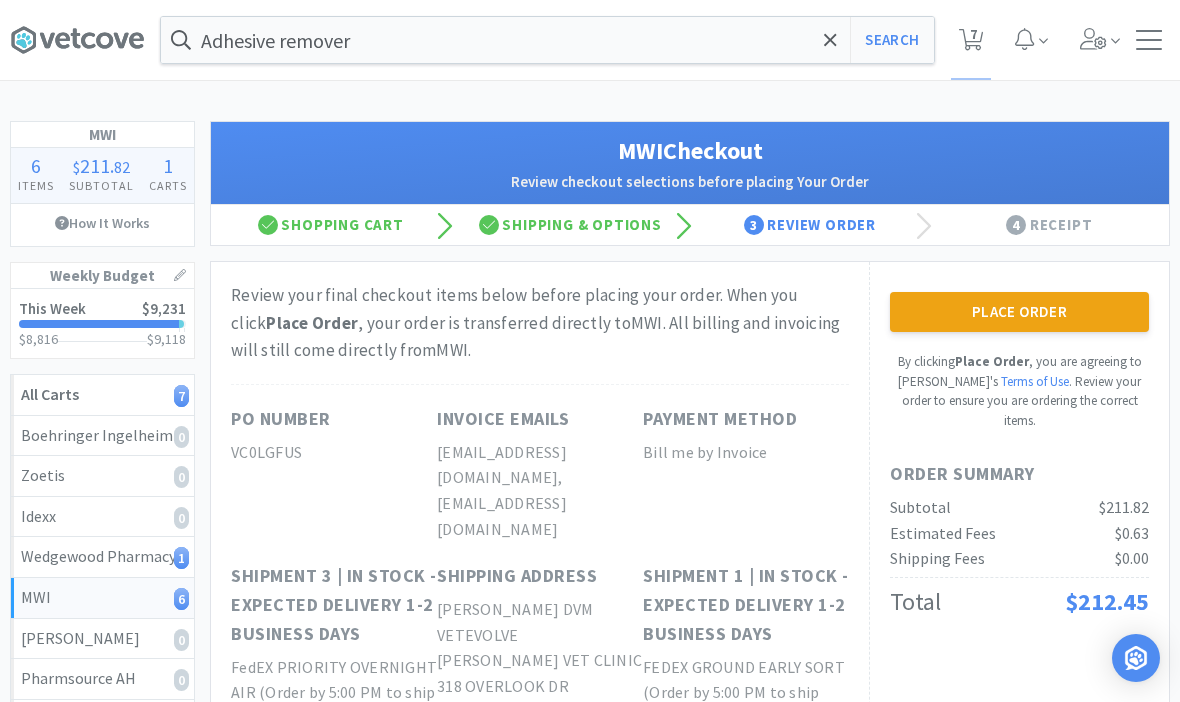 click on "Place Order" at bounding box center (1019, 312) 